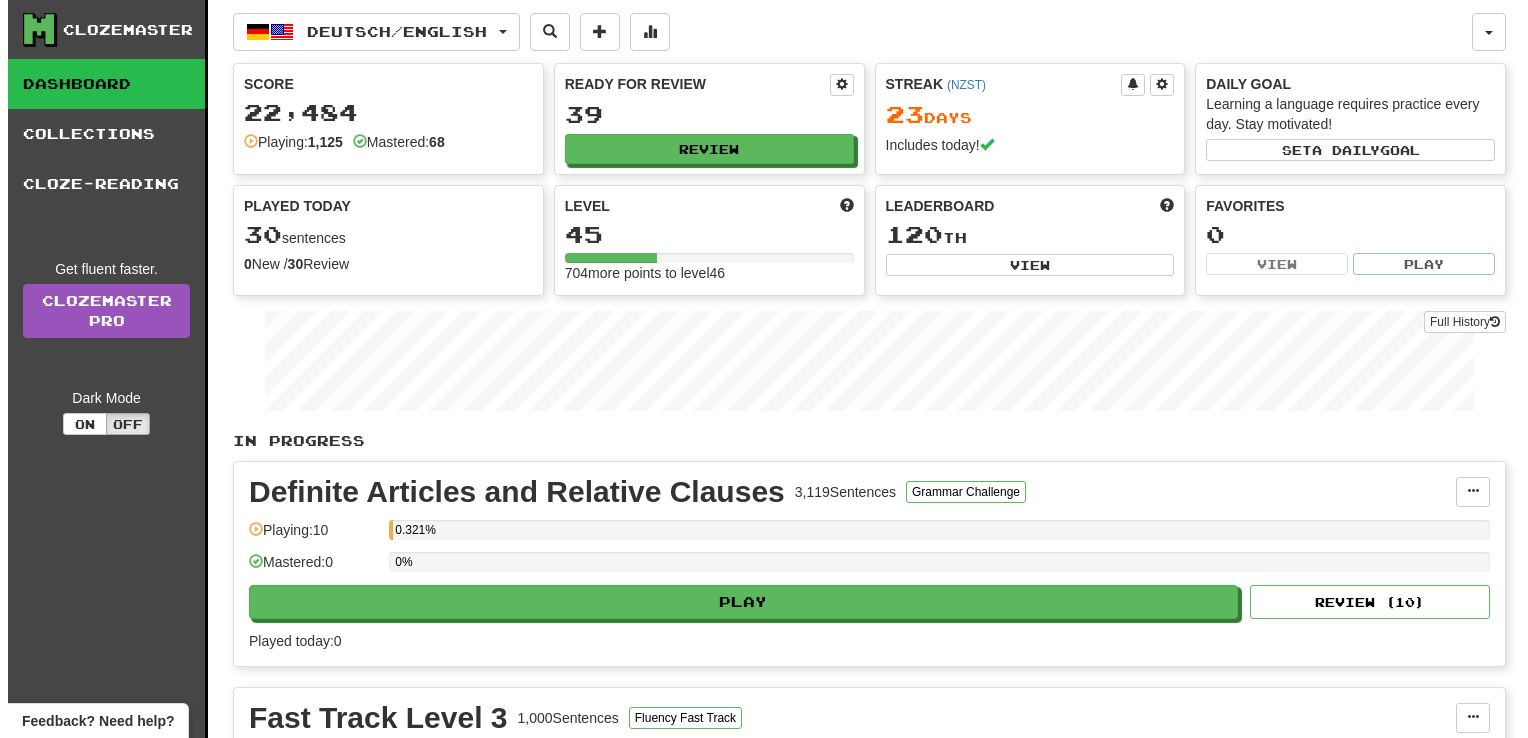 scroll, scrollTop: 446, scrollLeft: 0, axis: vertical 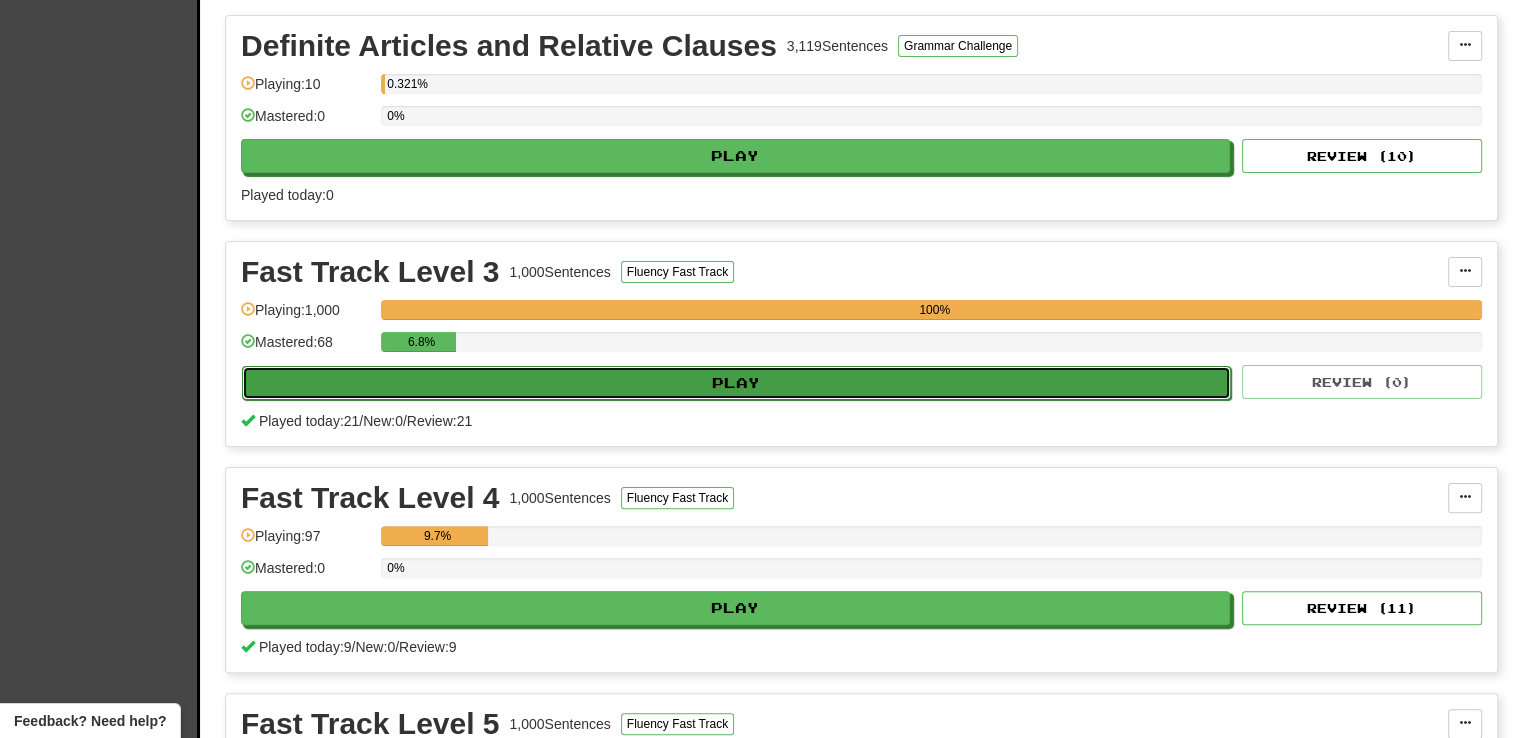 click on "Play" at bounding box center [736, 383] 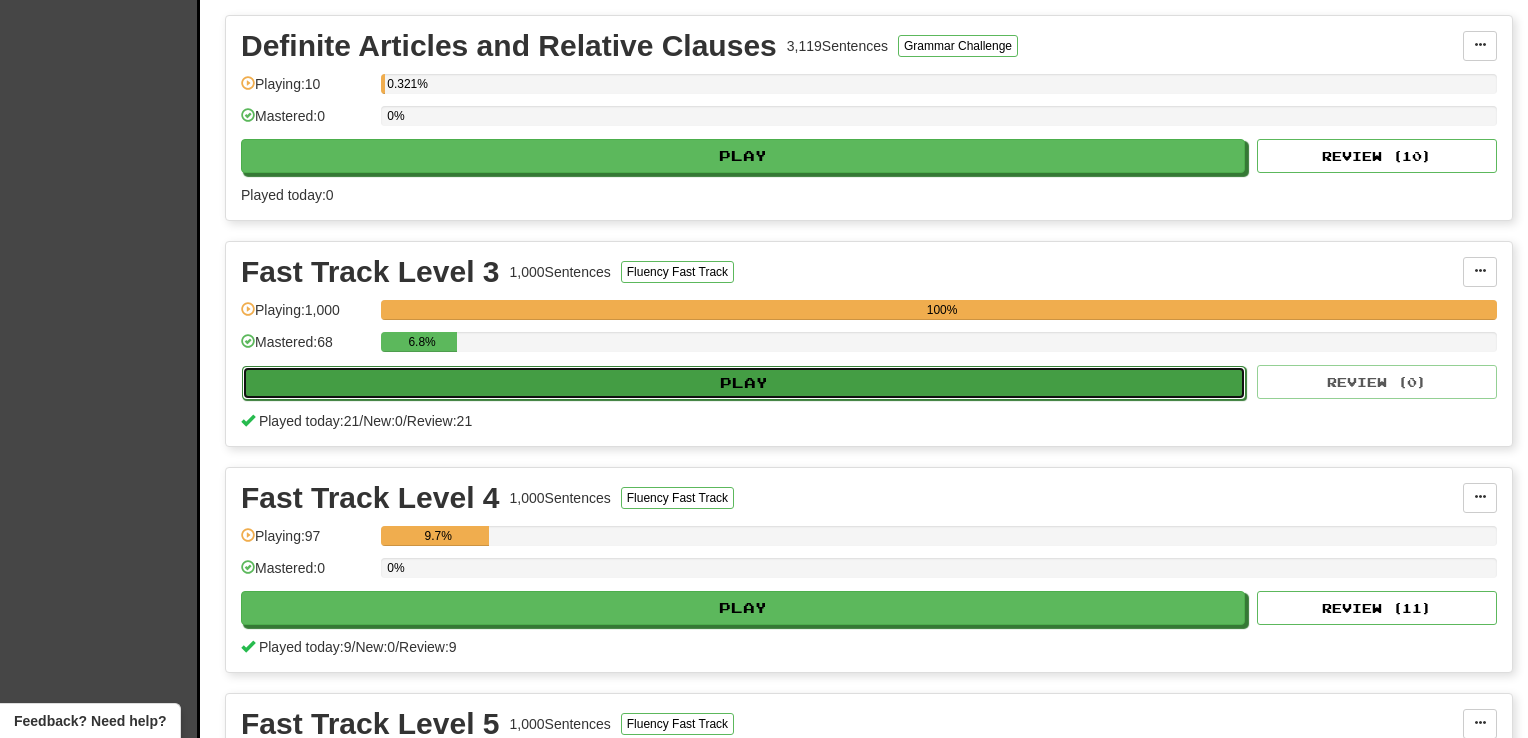 select on "**" 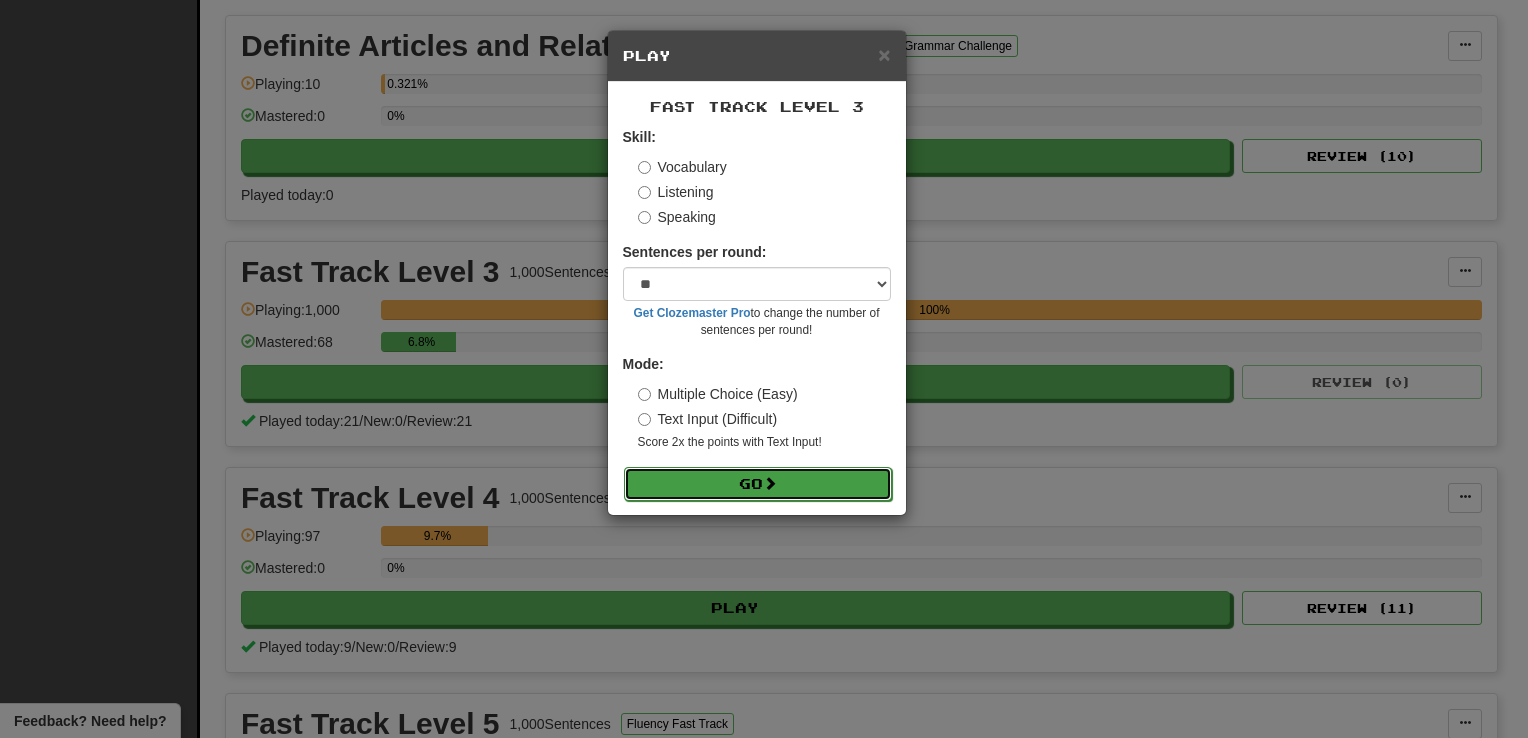 click on "Go" at bounding box center (758, 484) 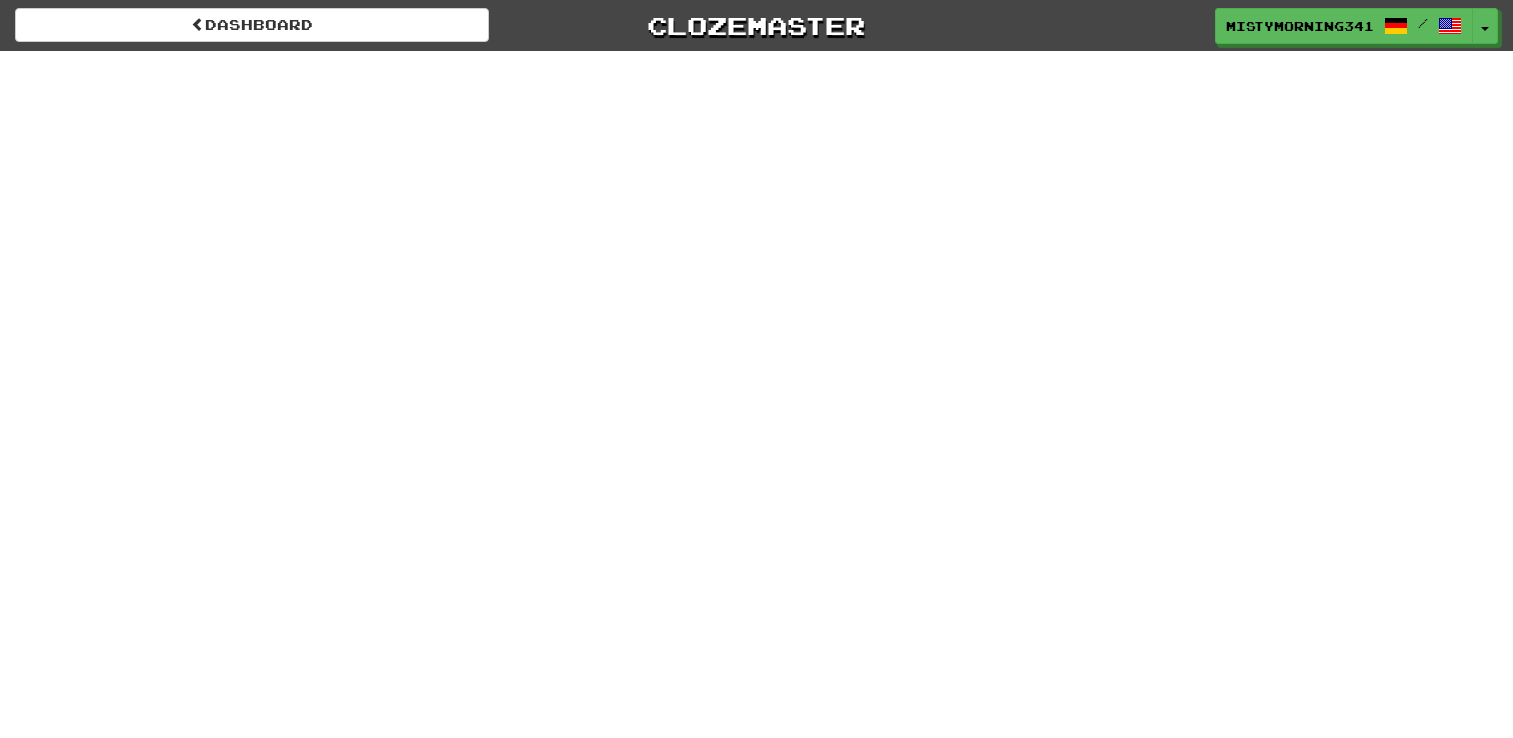 scroll, scrollTop: 0, scrollLeft: 0, axis: both 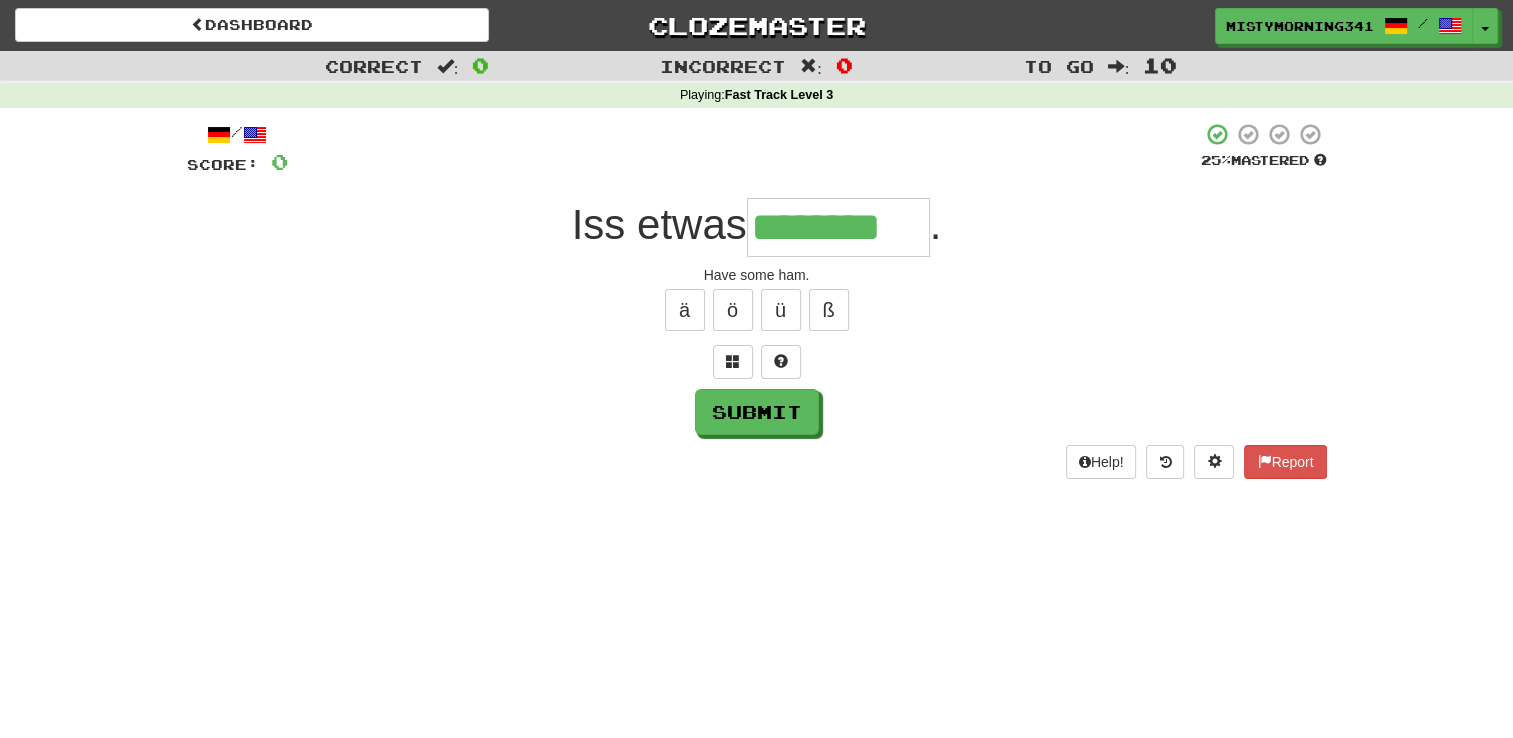 type on "********" 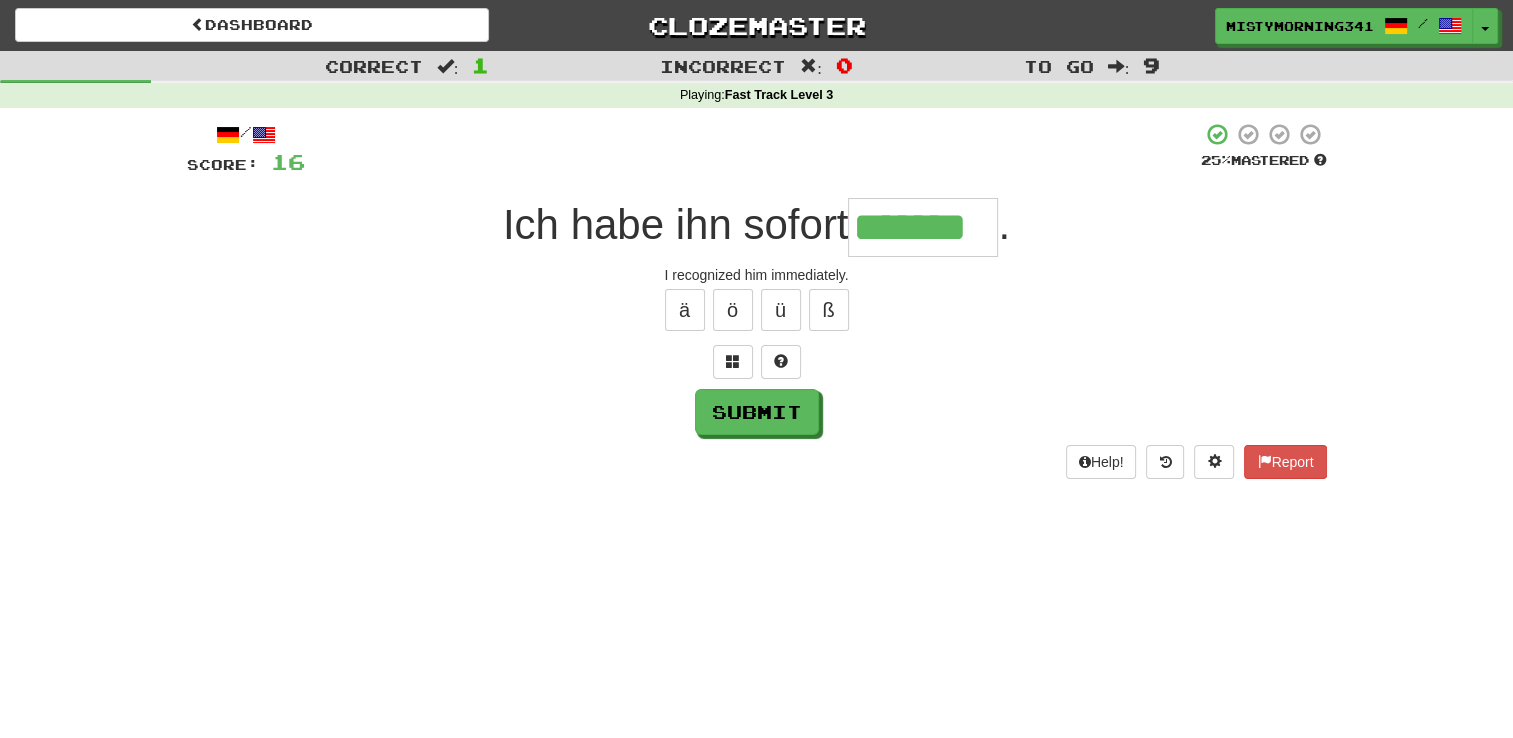 type on "*******" 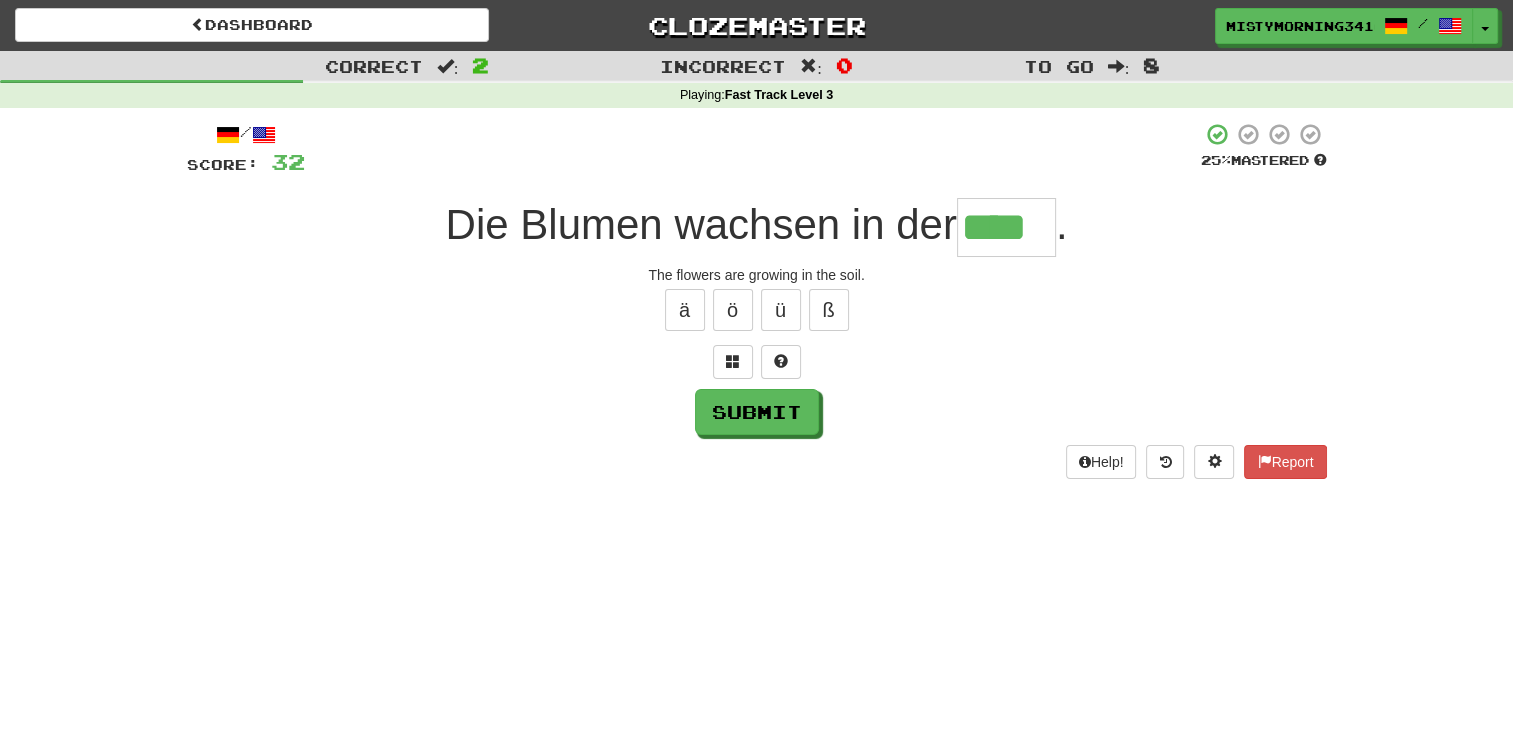 type on "****" 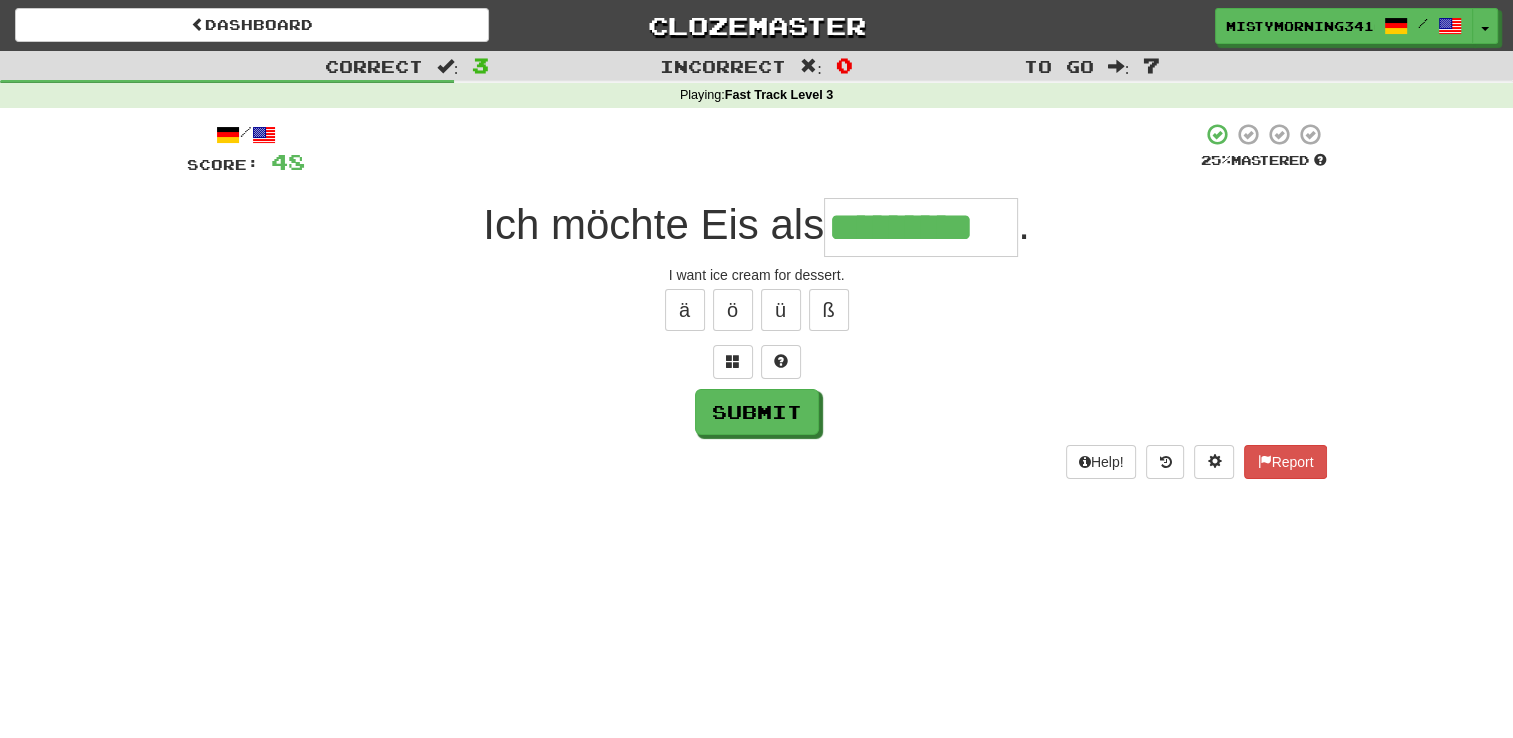 type on "*********" 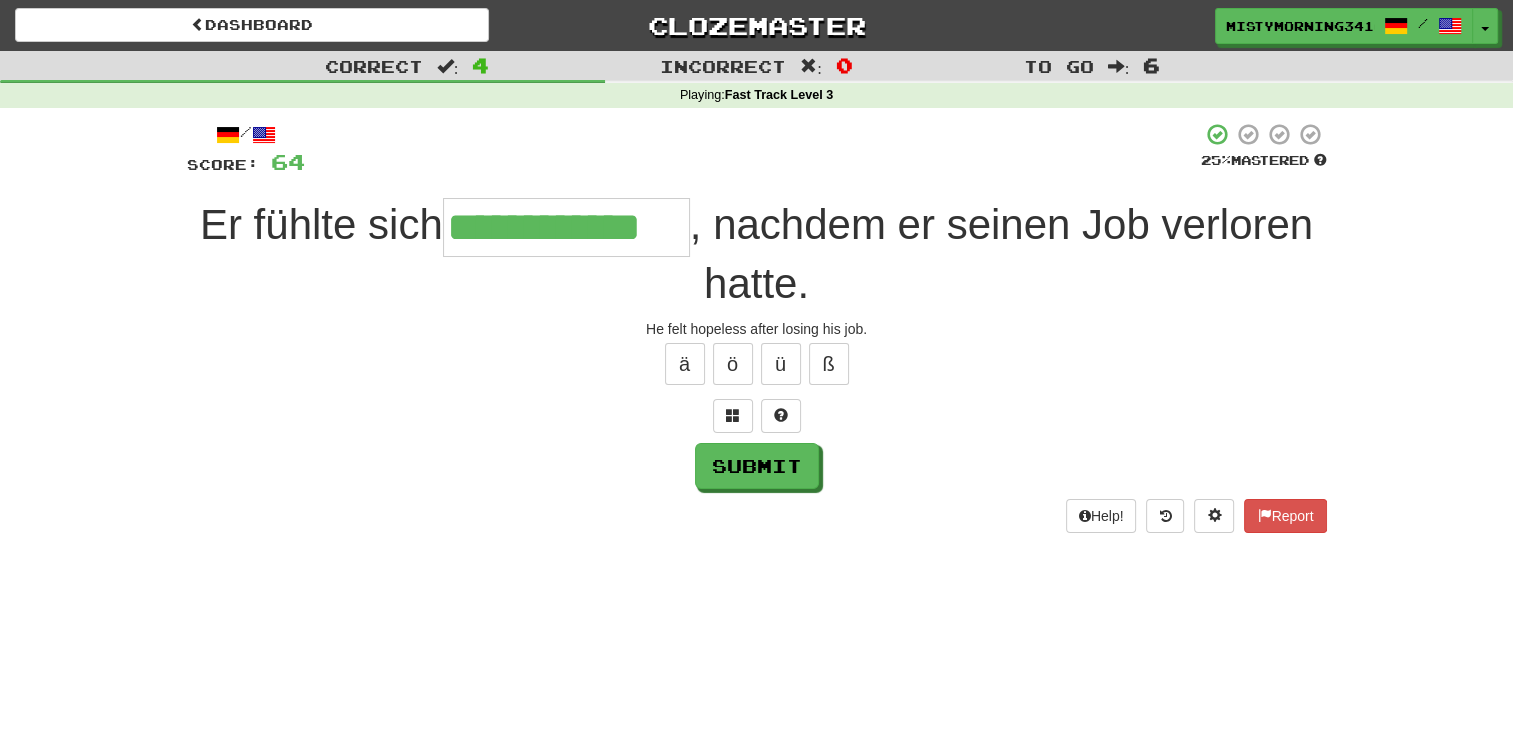 type on "**********" 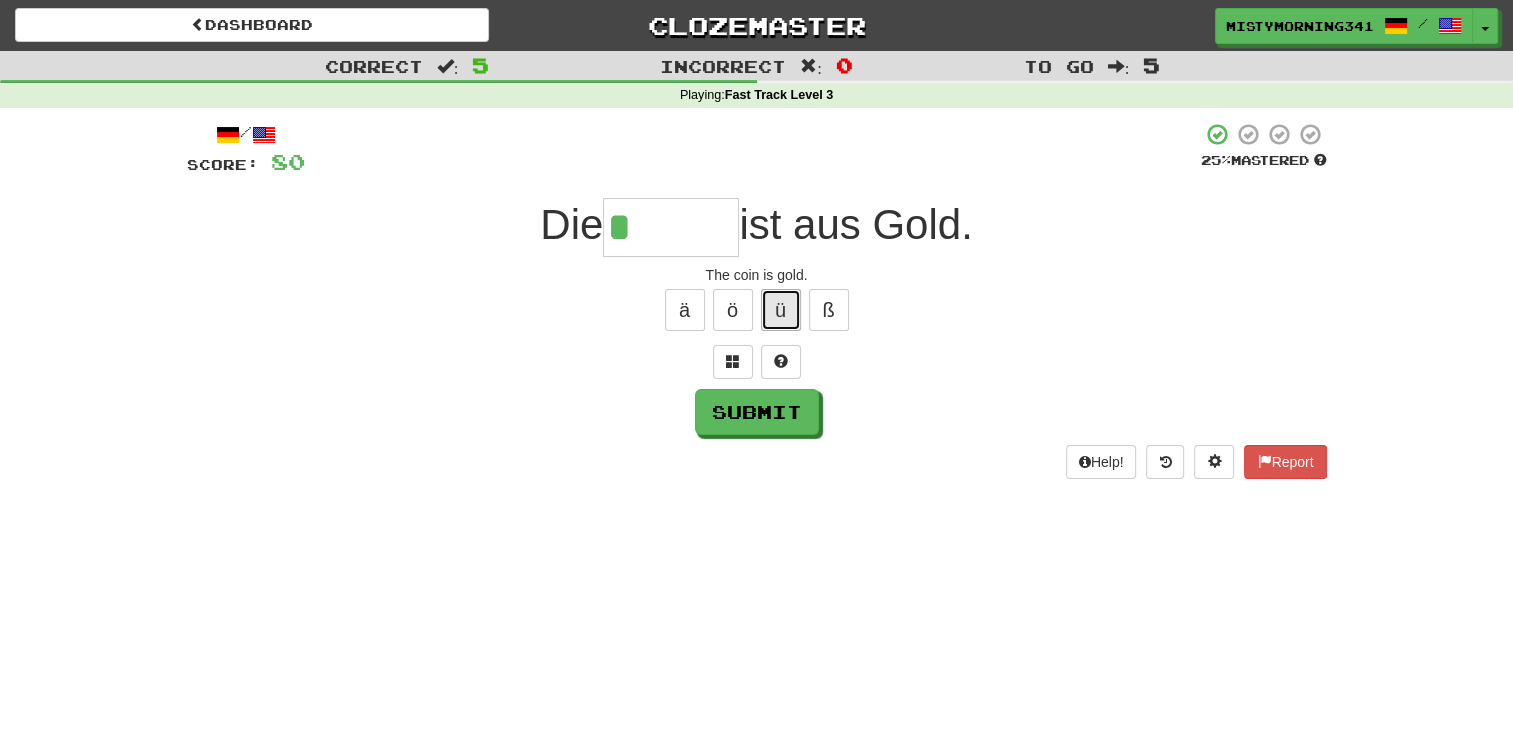 click on "ü" at bounding box center [781, 310] 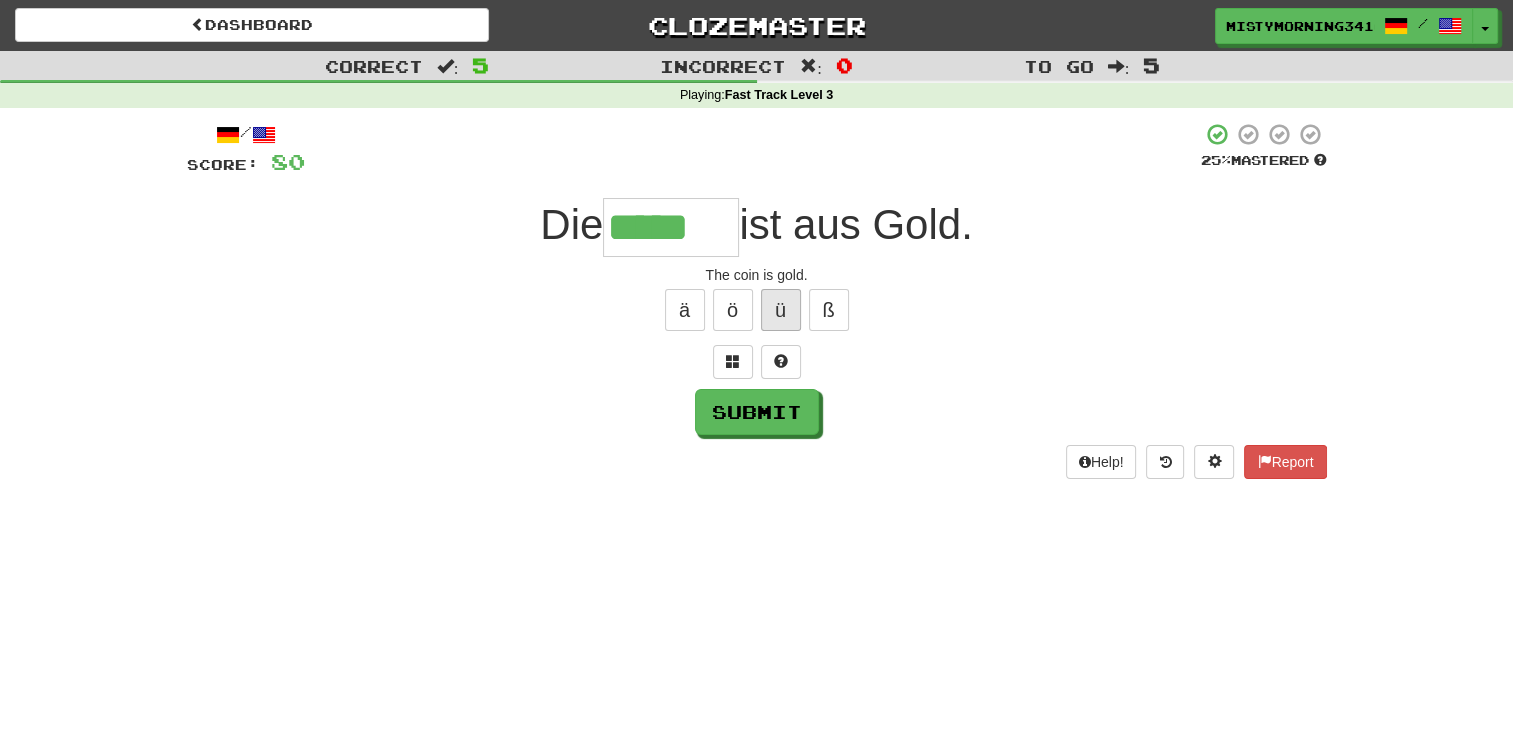 type on "*****" 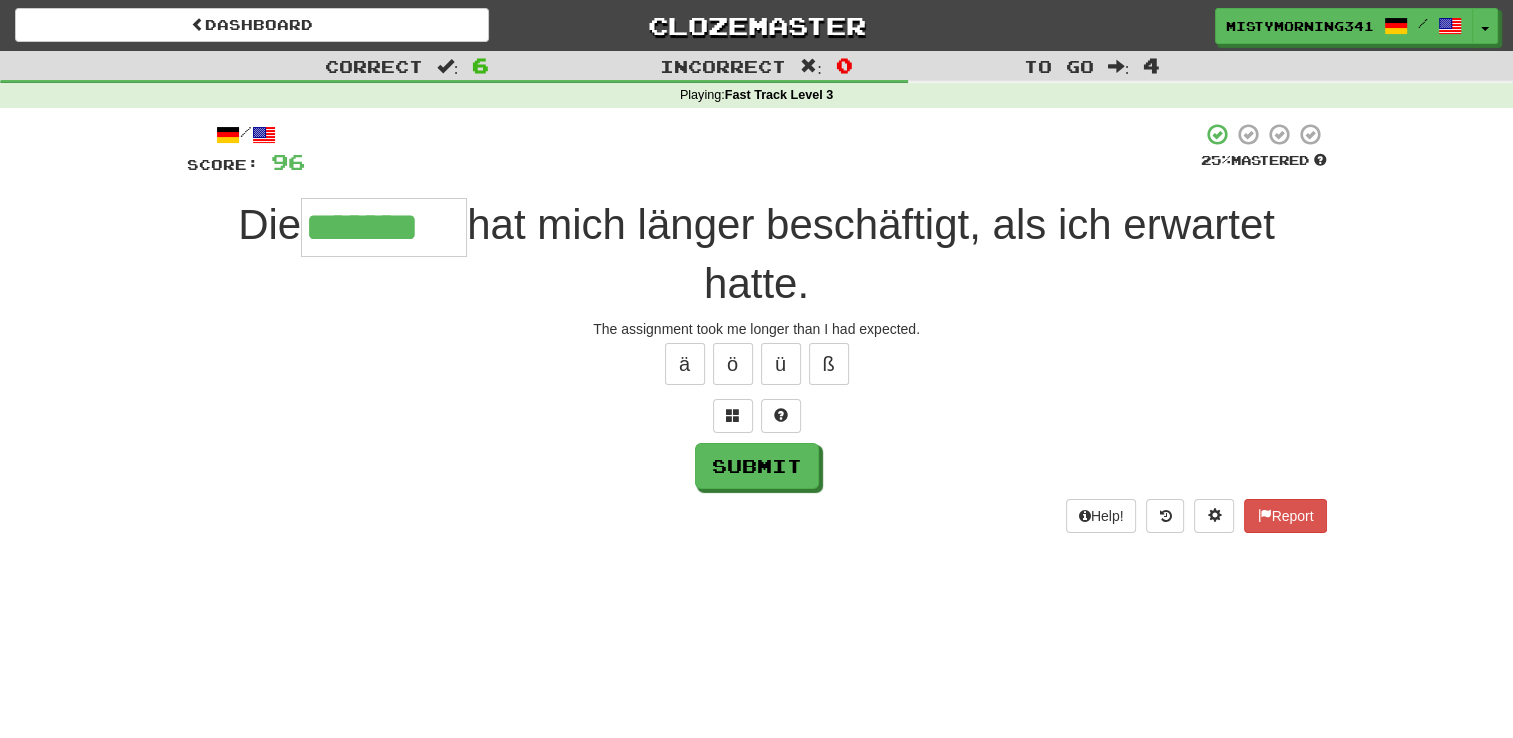 type on "*******" 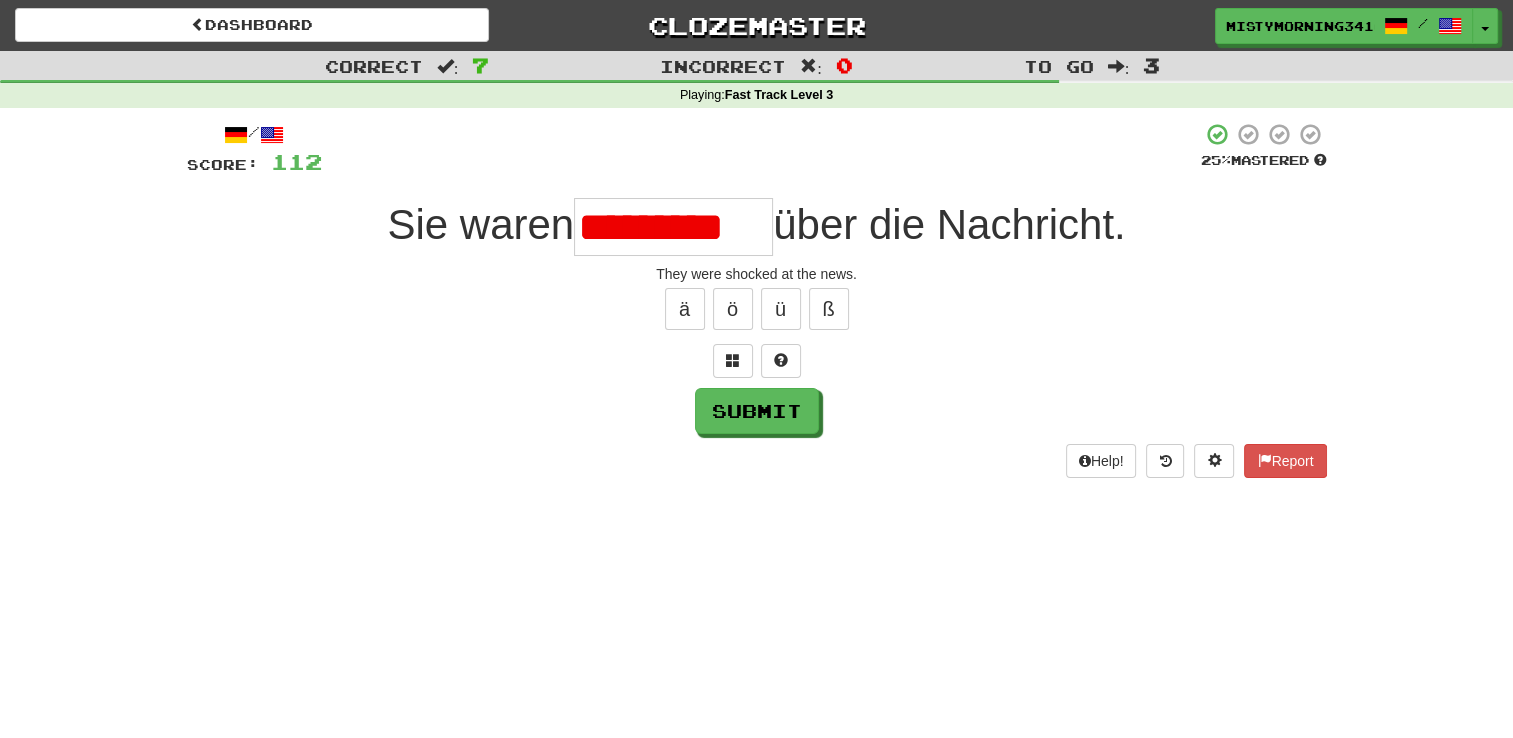 scroll, scrollTop: 0, scrollLeft: 0, axis: both 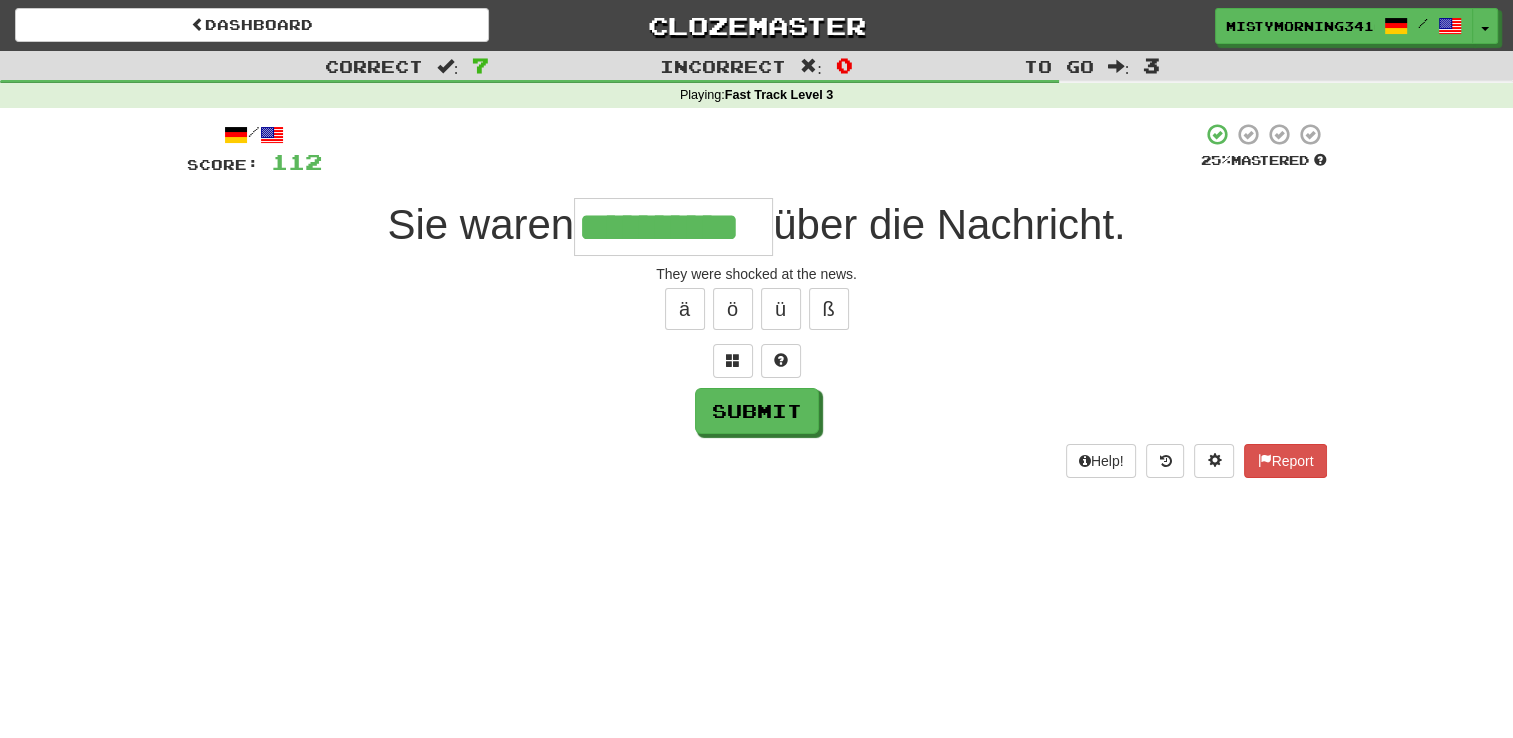 type on "**********" 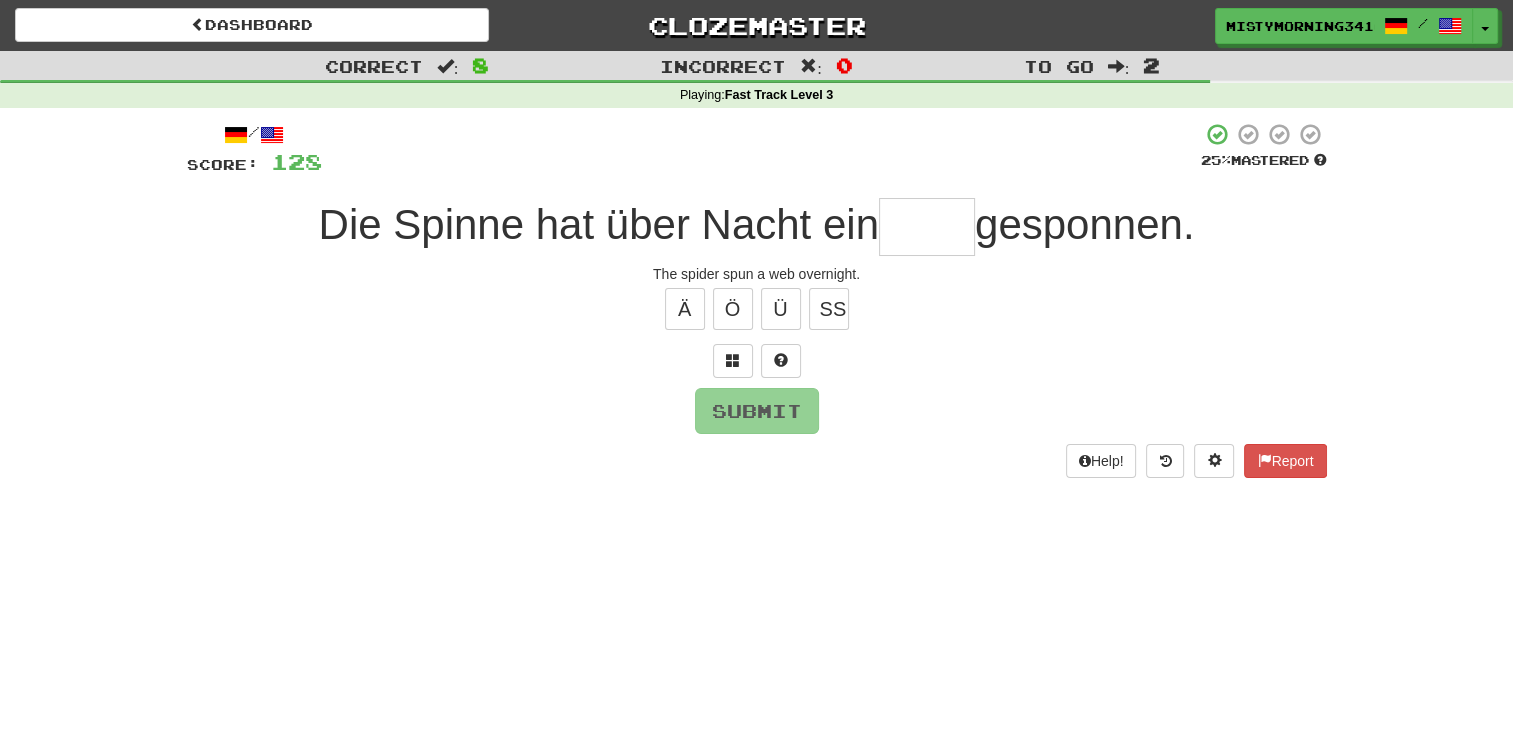 type on "*" 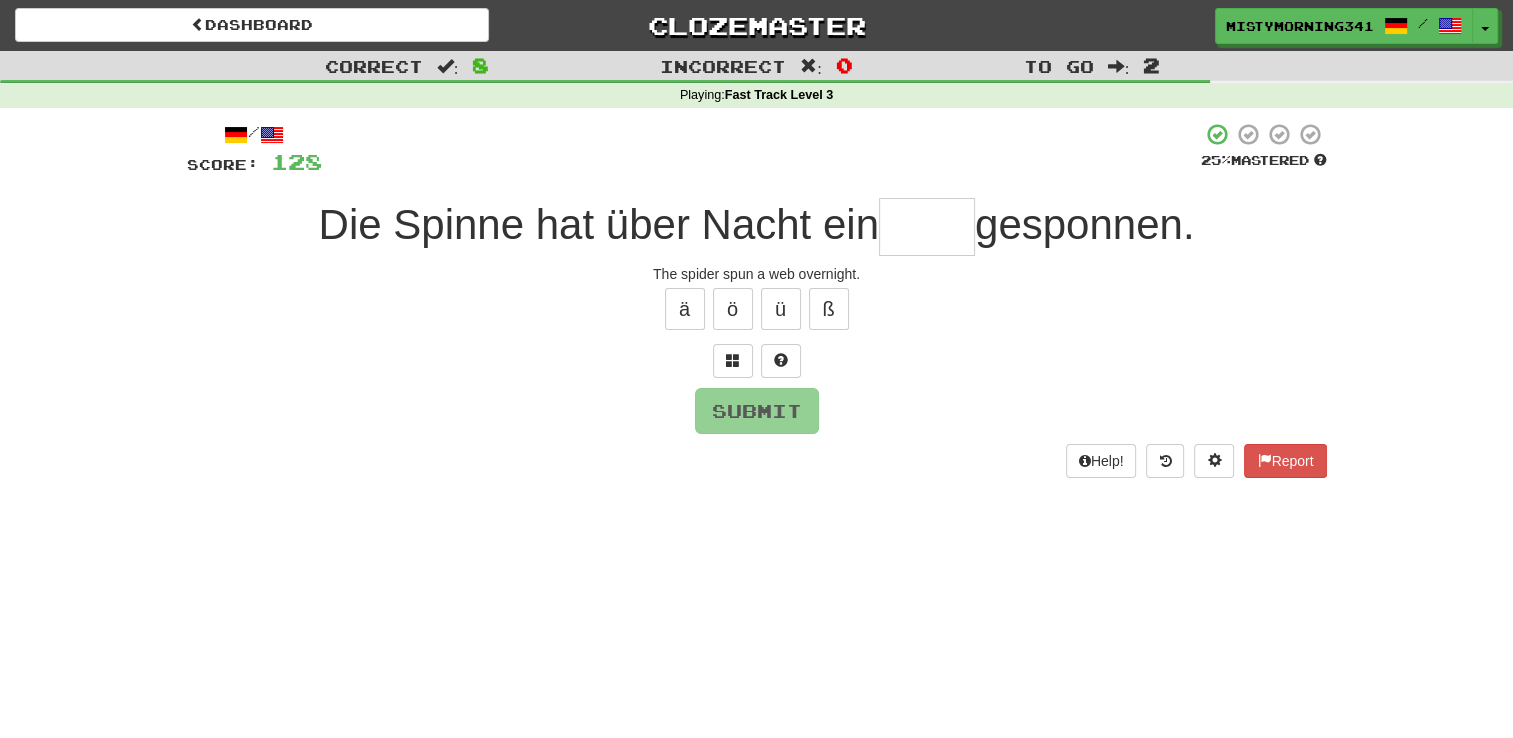 type on "*" 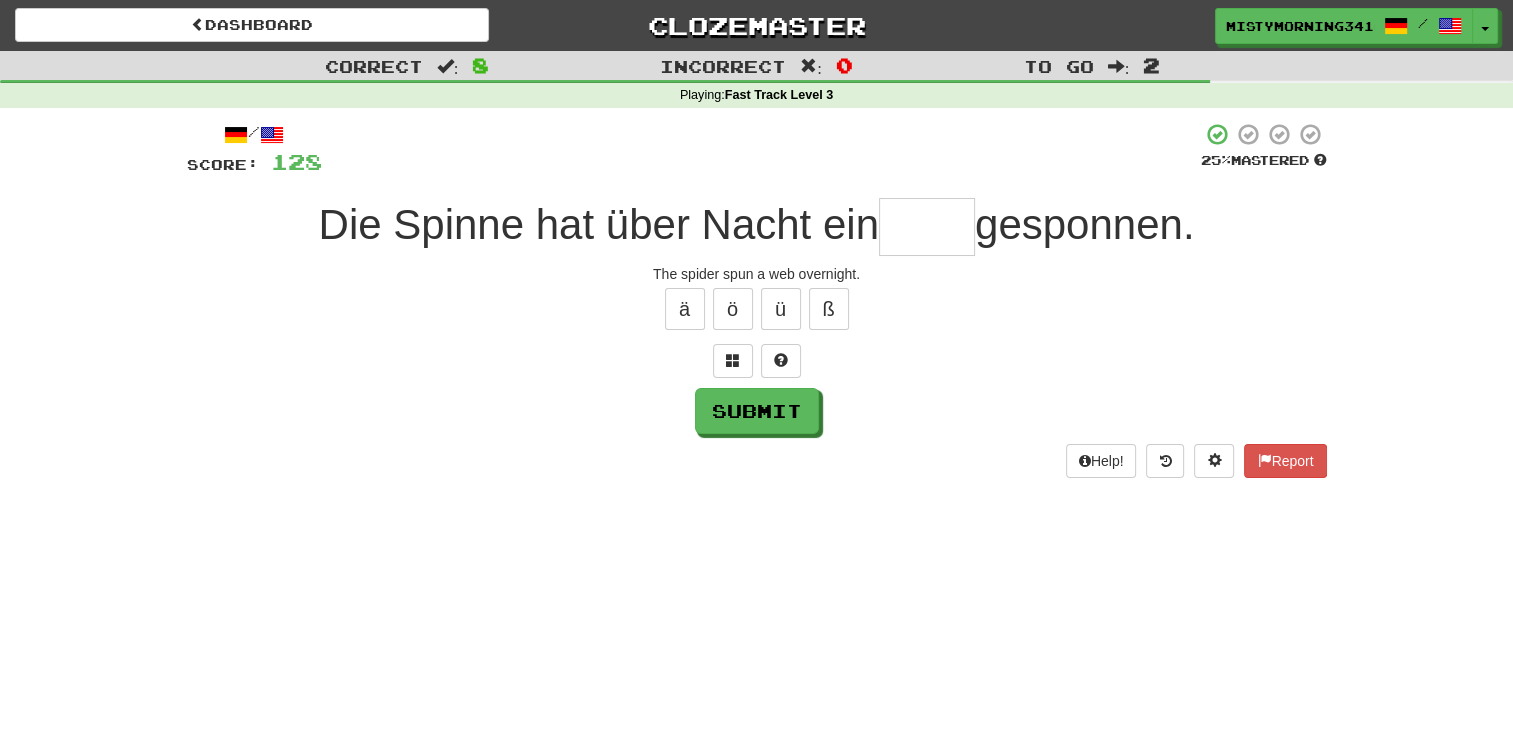 type on "*" 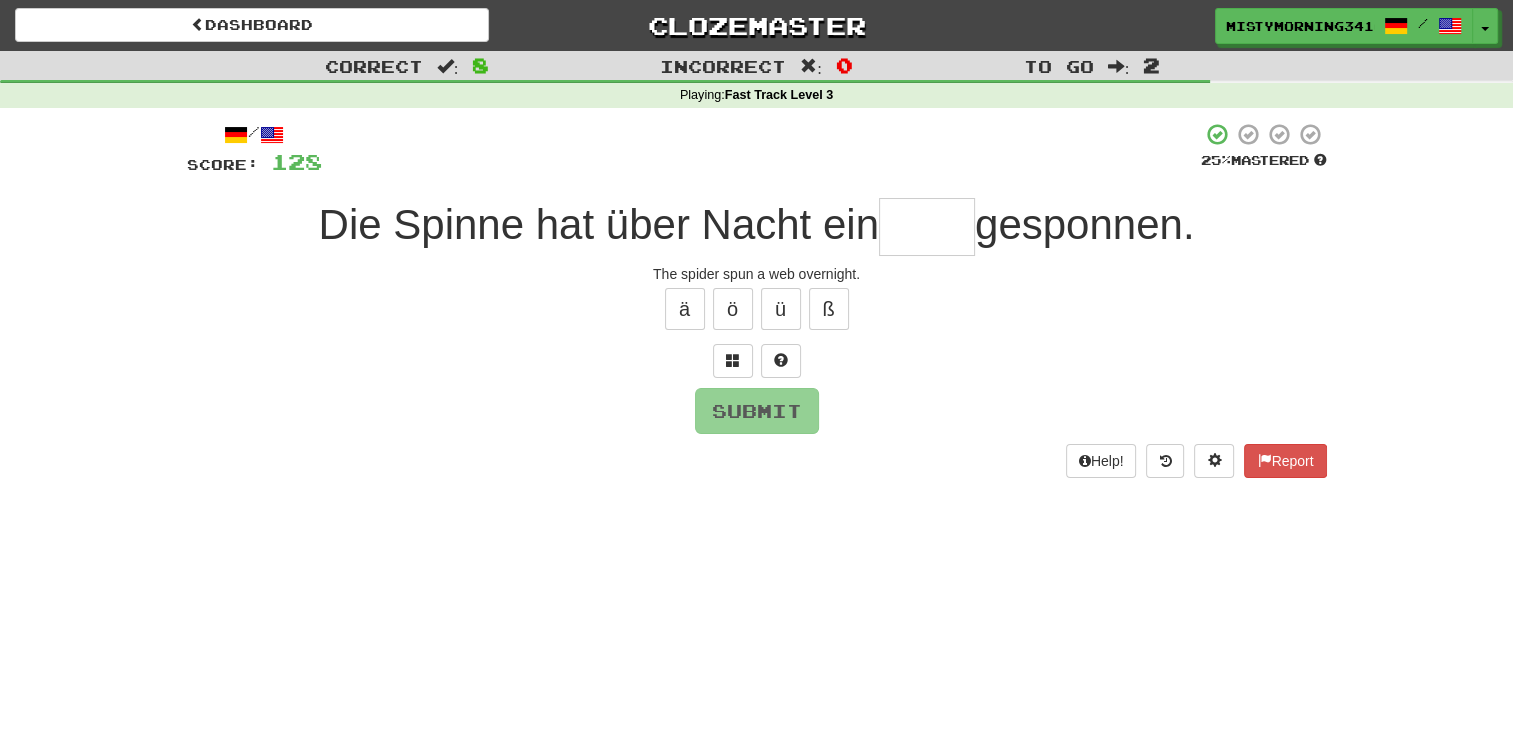 type on "*" 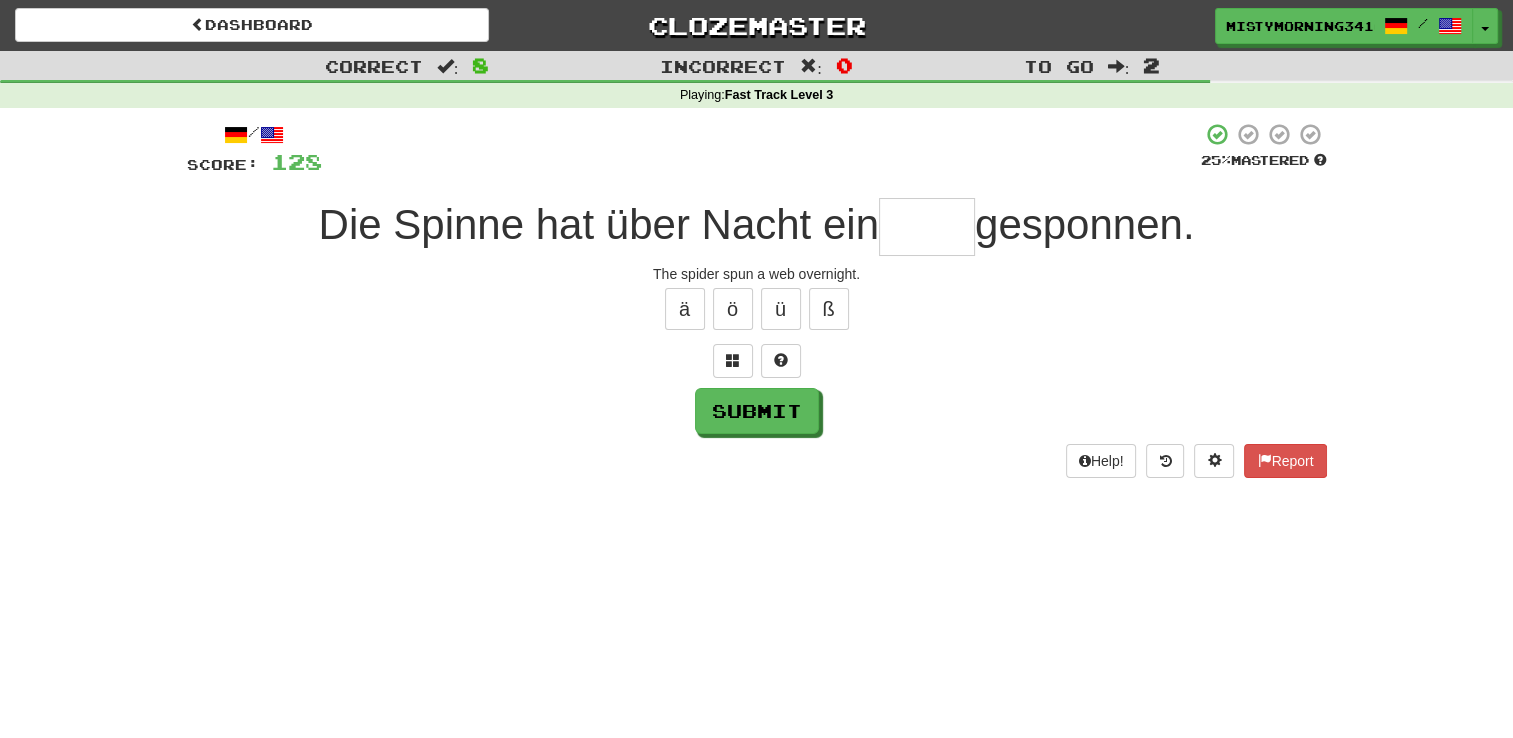 type on "*" 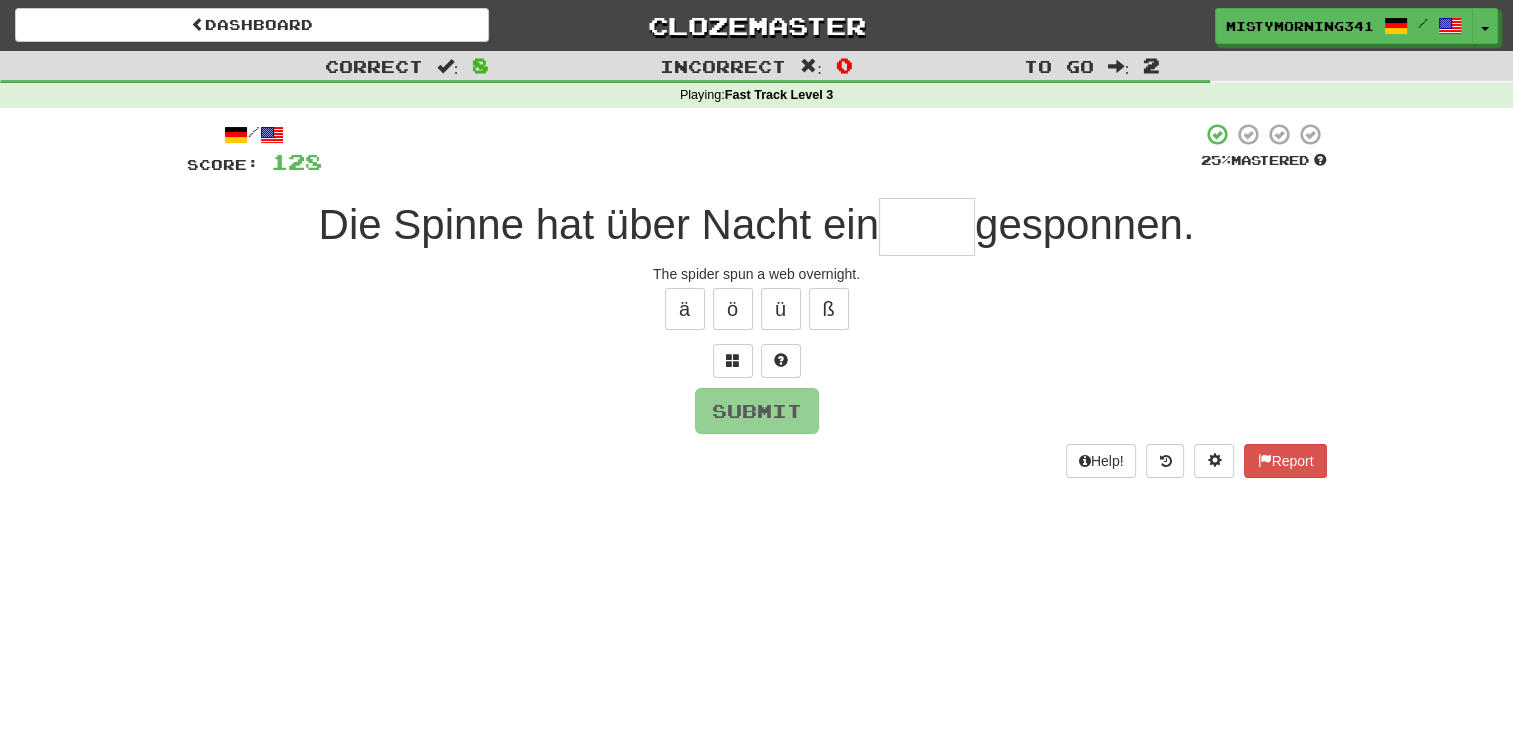 type on "*" 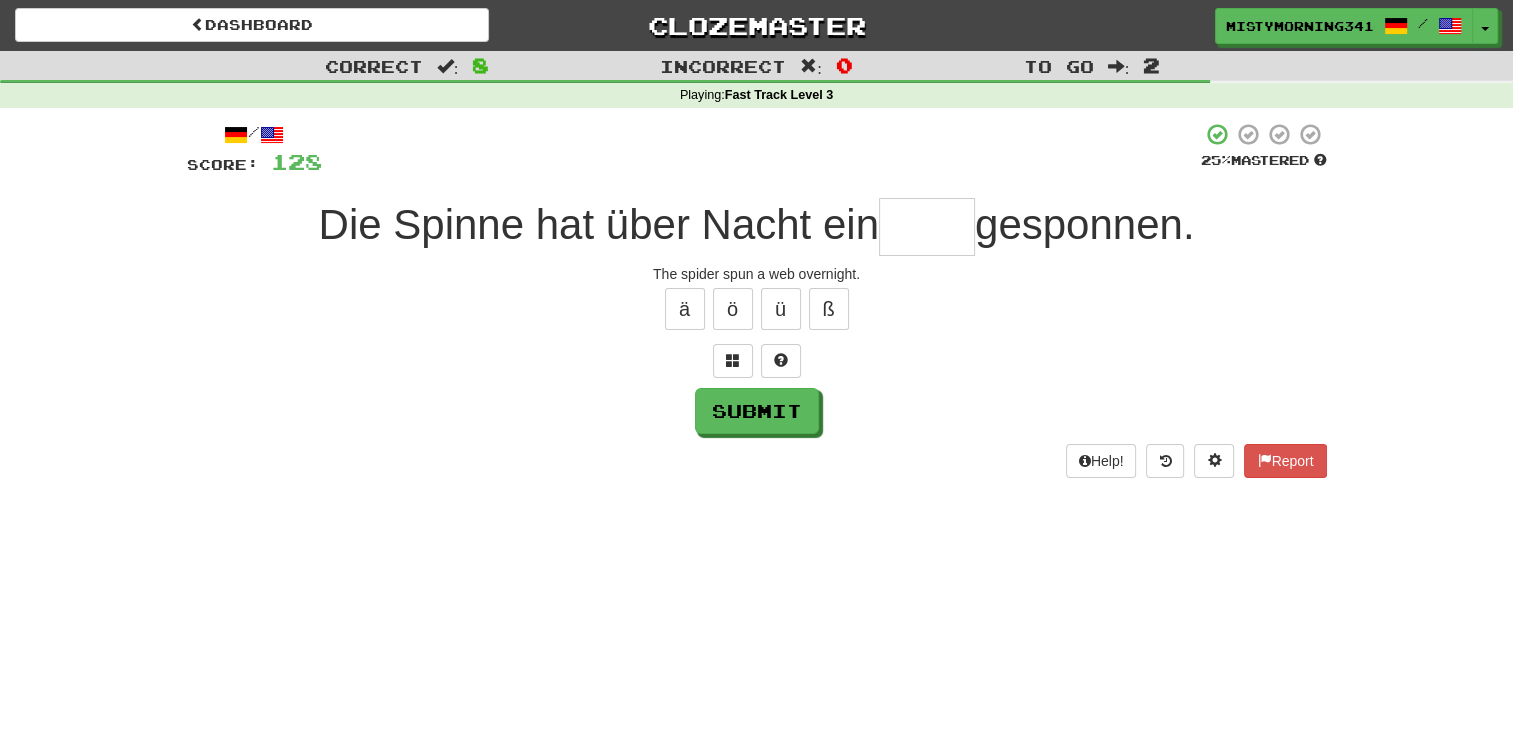 type on "*" 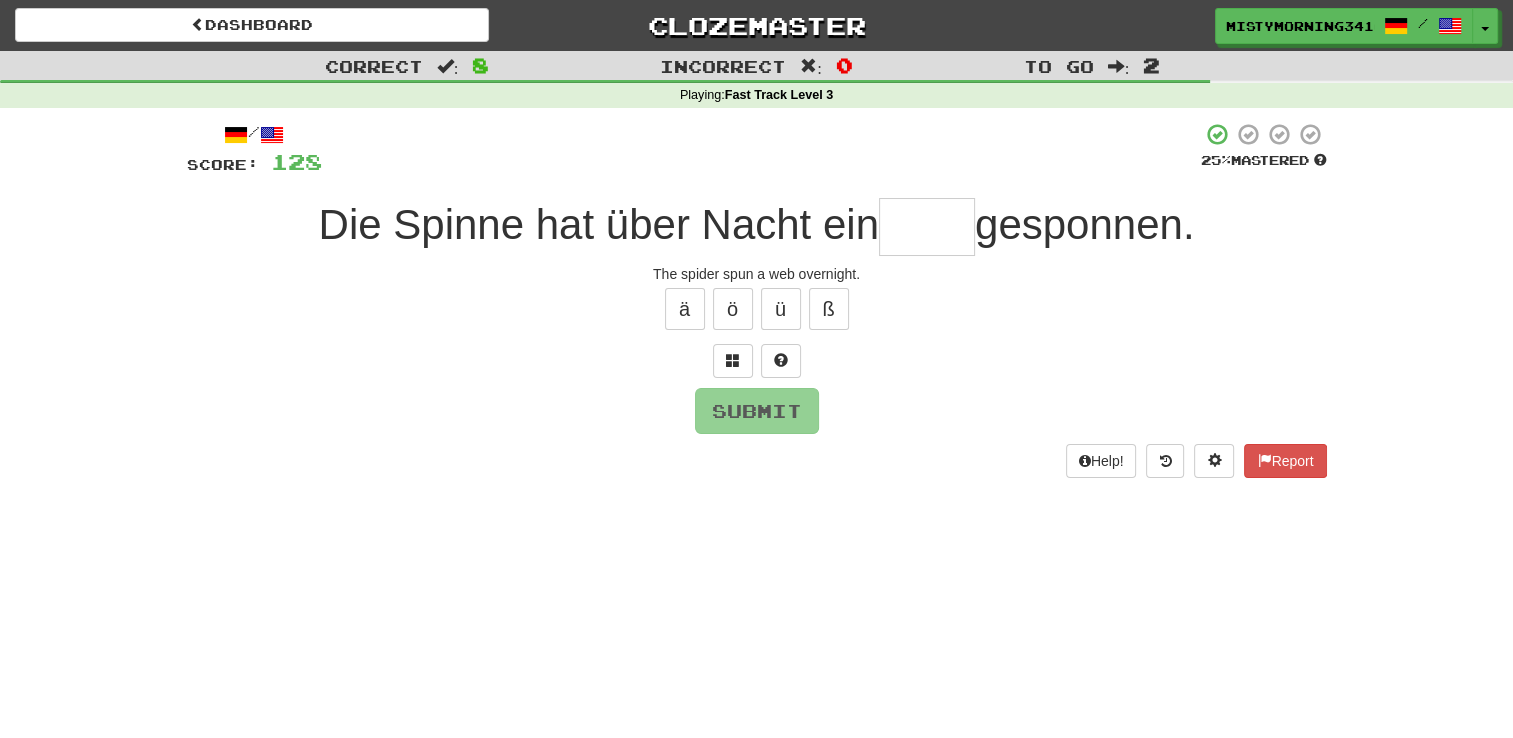 type on "*" 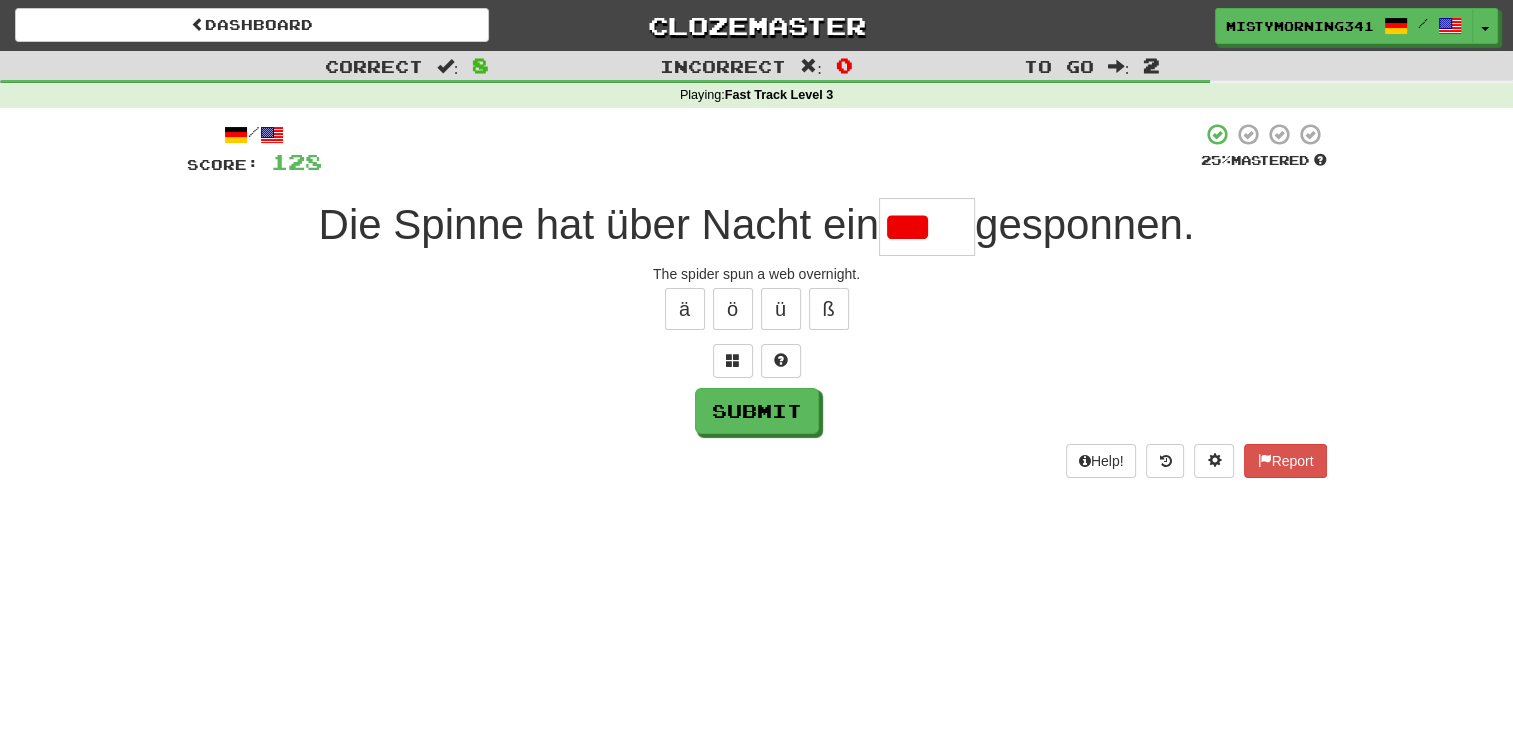 scroll, scrollTop: 0, scrollLeft: 0, axis: both 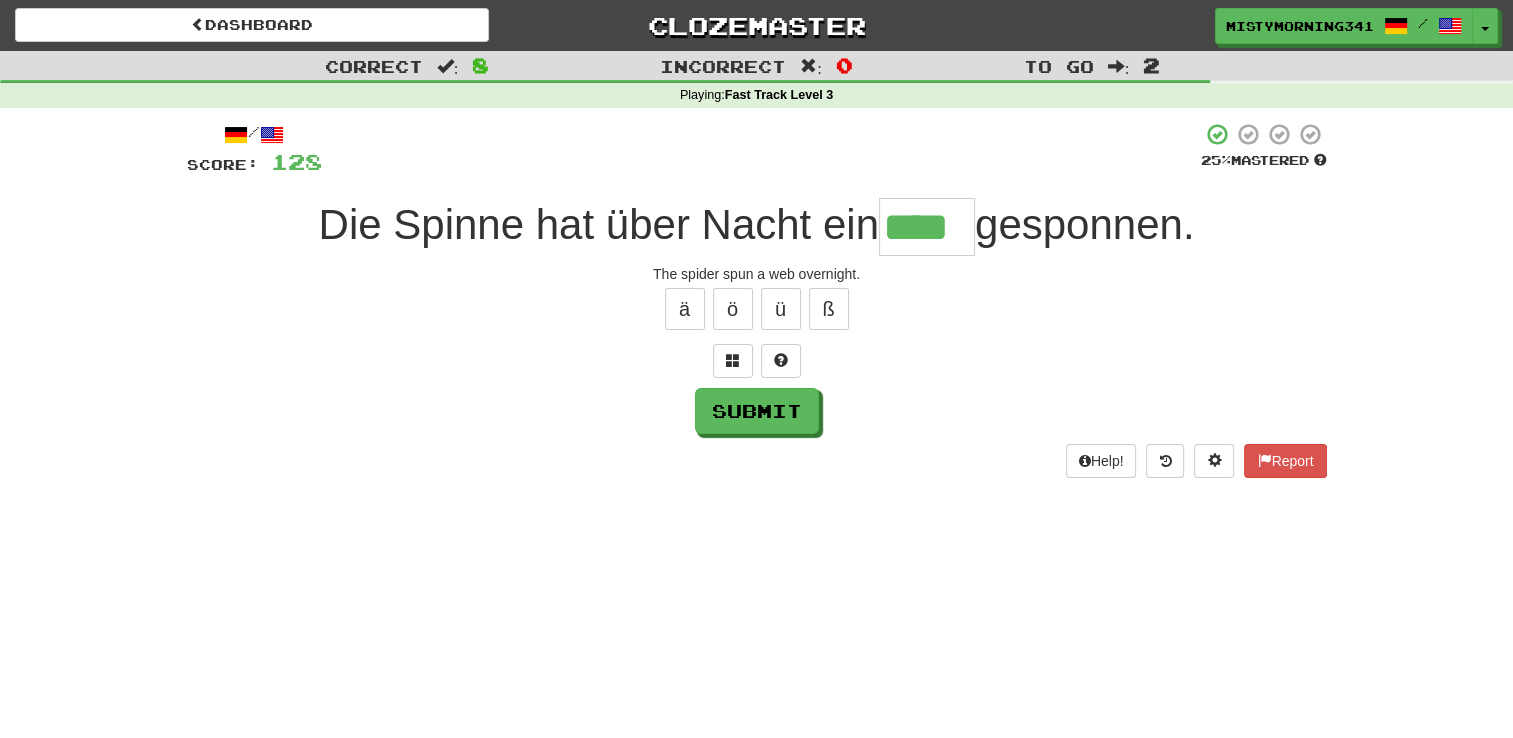 type on "****" 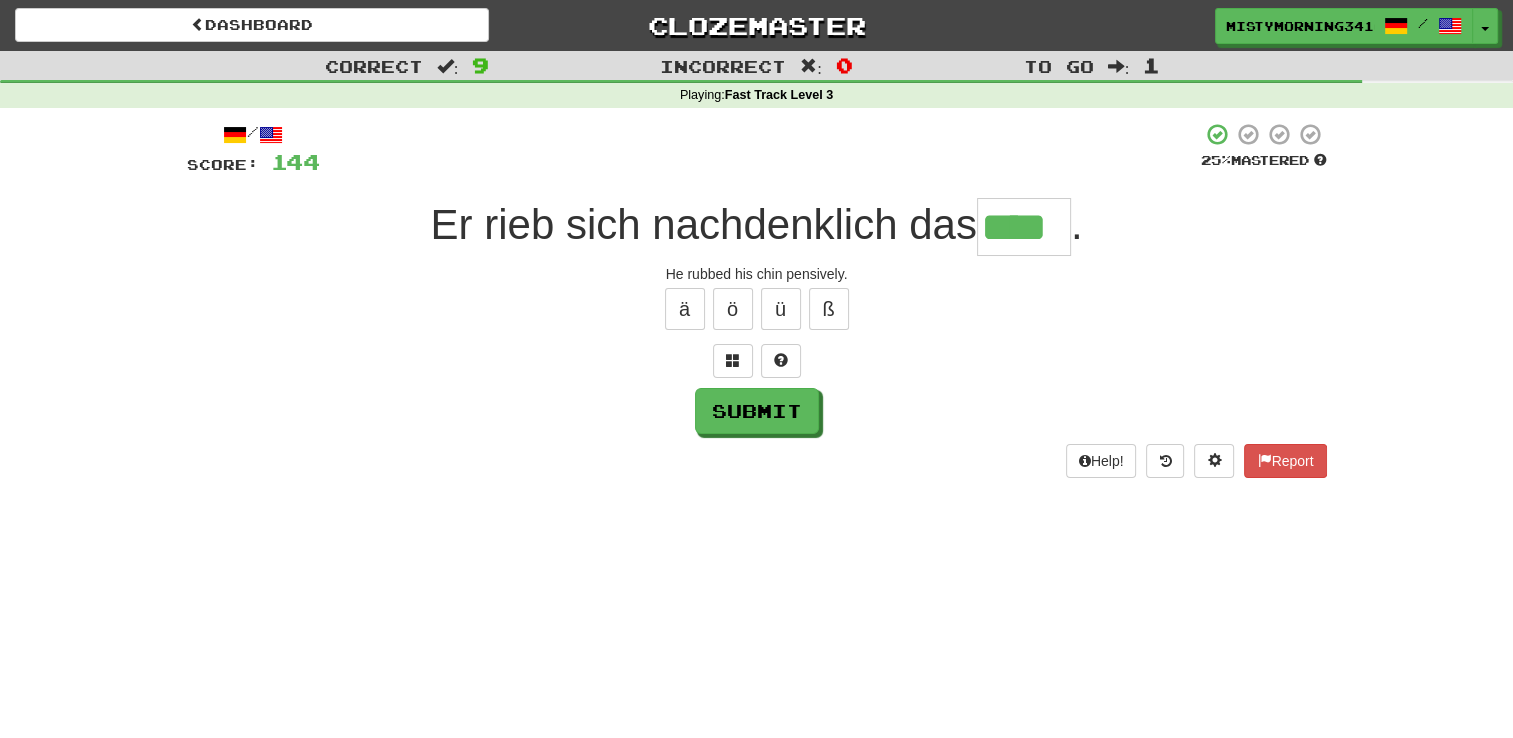 type on "****" 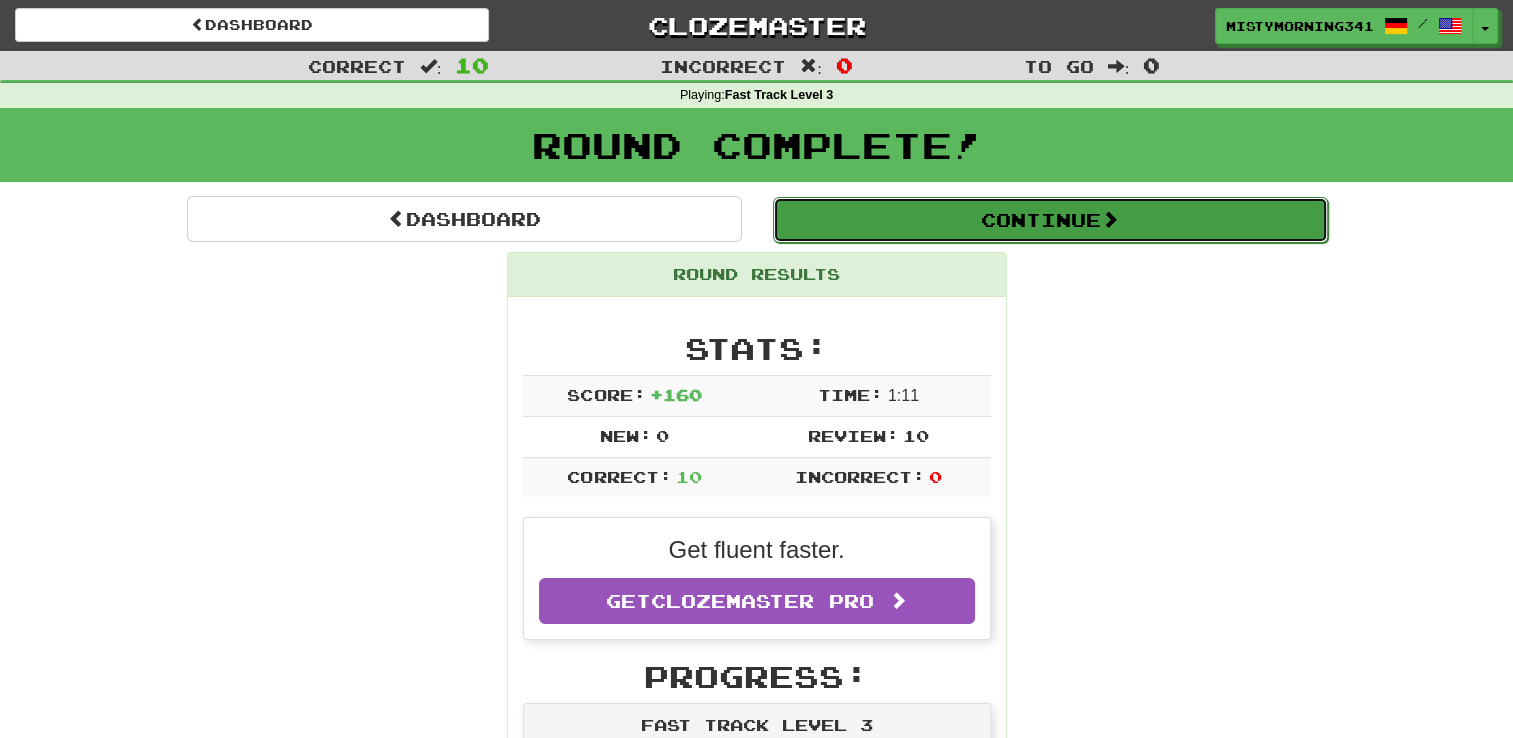 click on "Continue" at bounding box center [1050, 220] 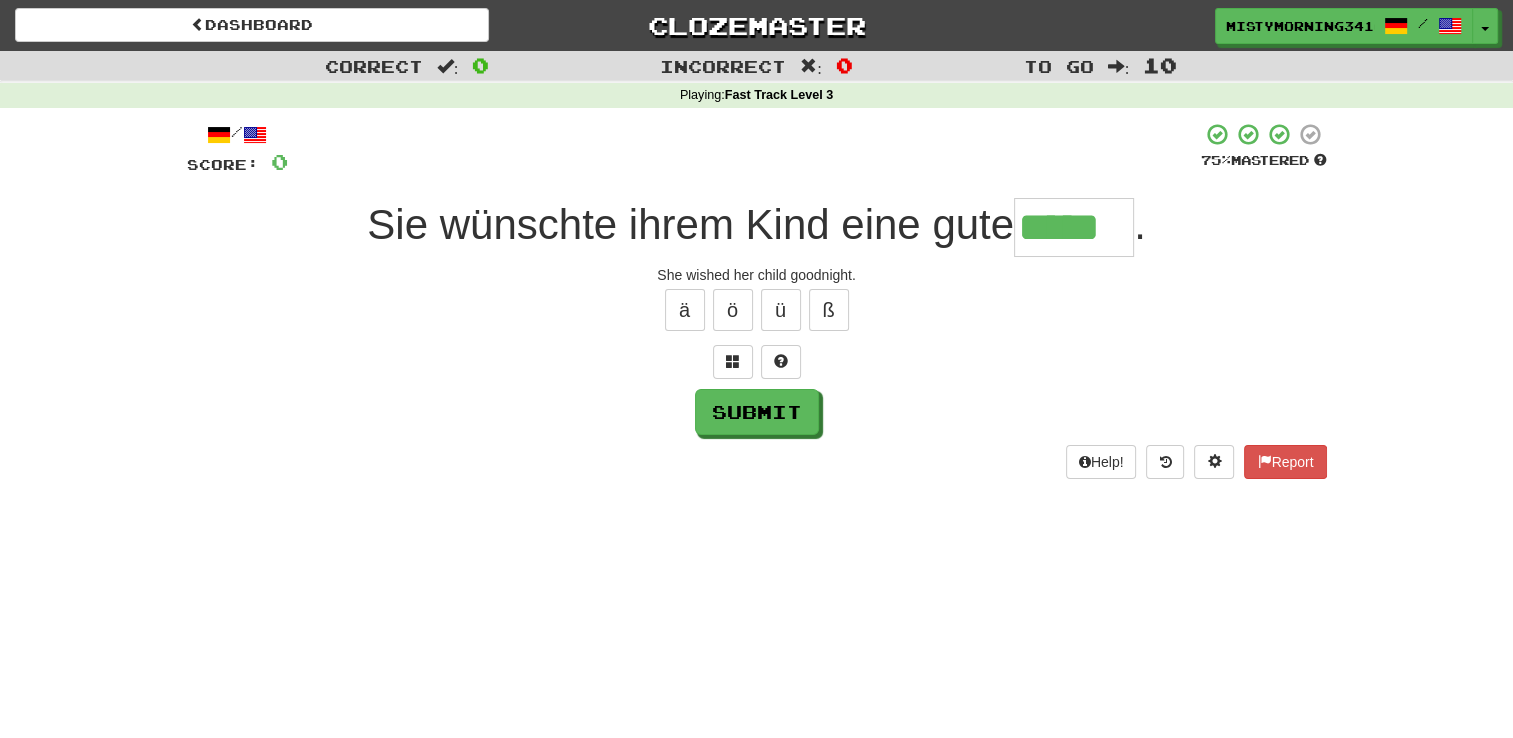 type on "*****" 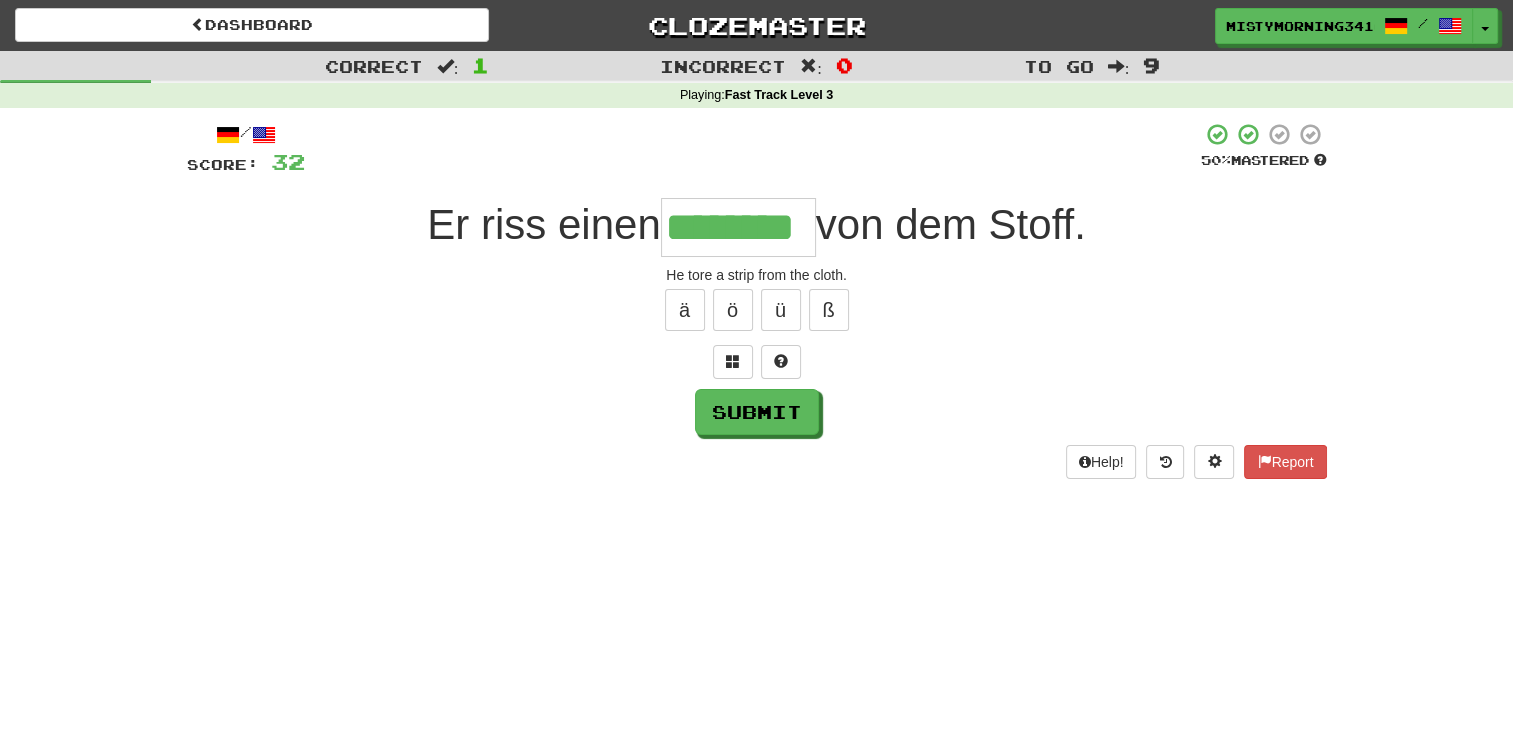 type on "********" 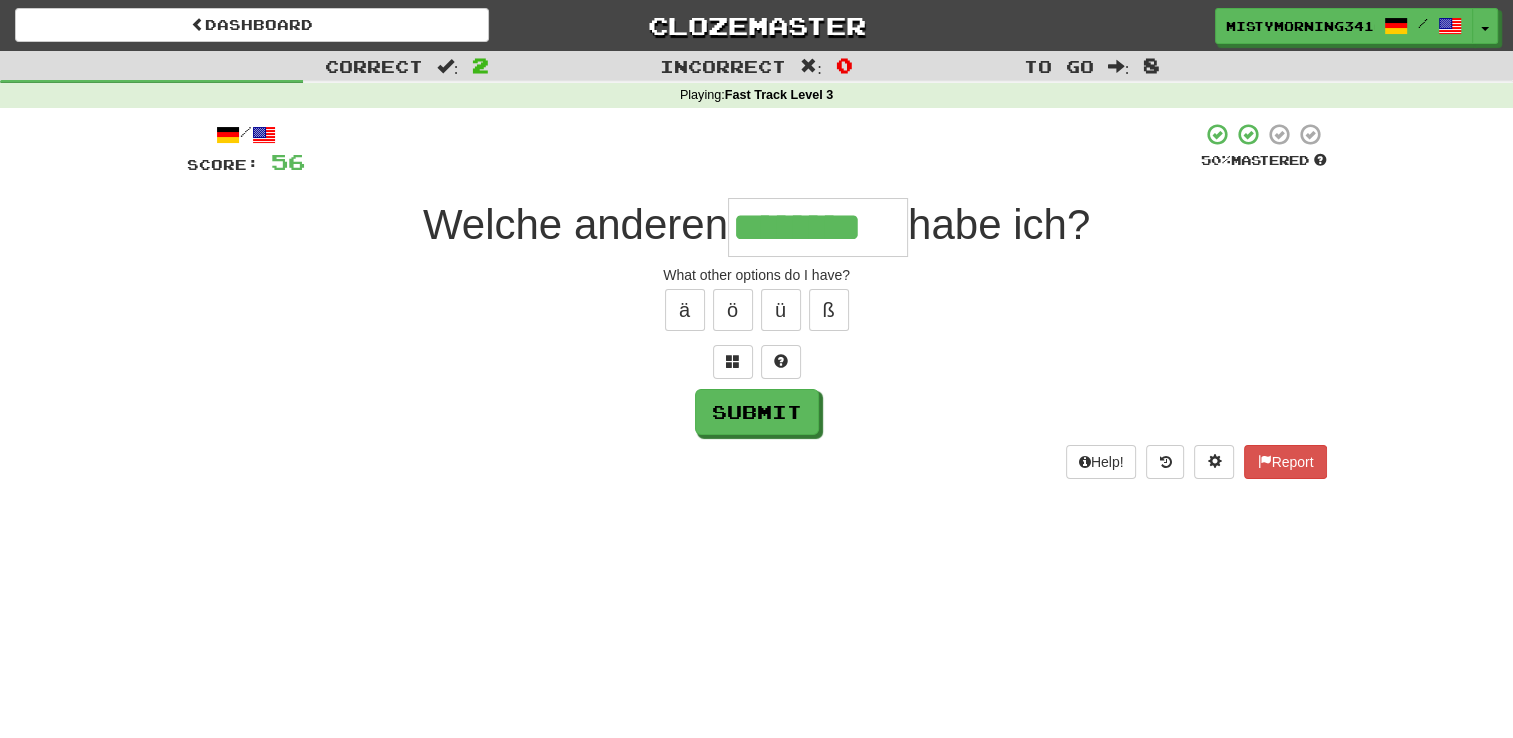 type on "********" 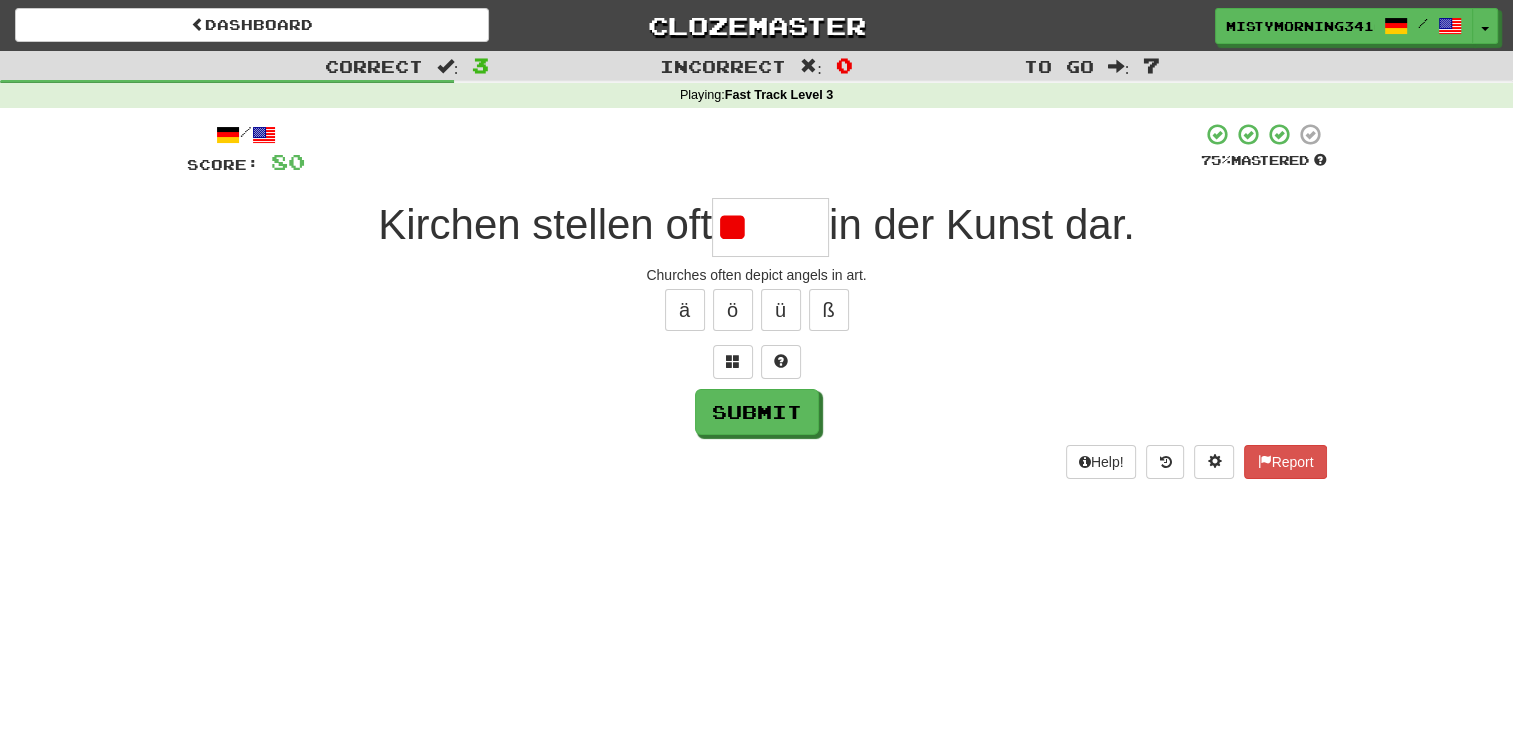 type on "*" 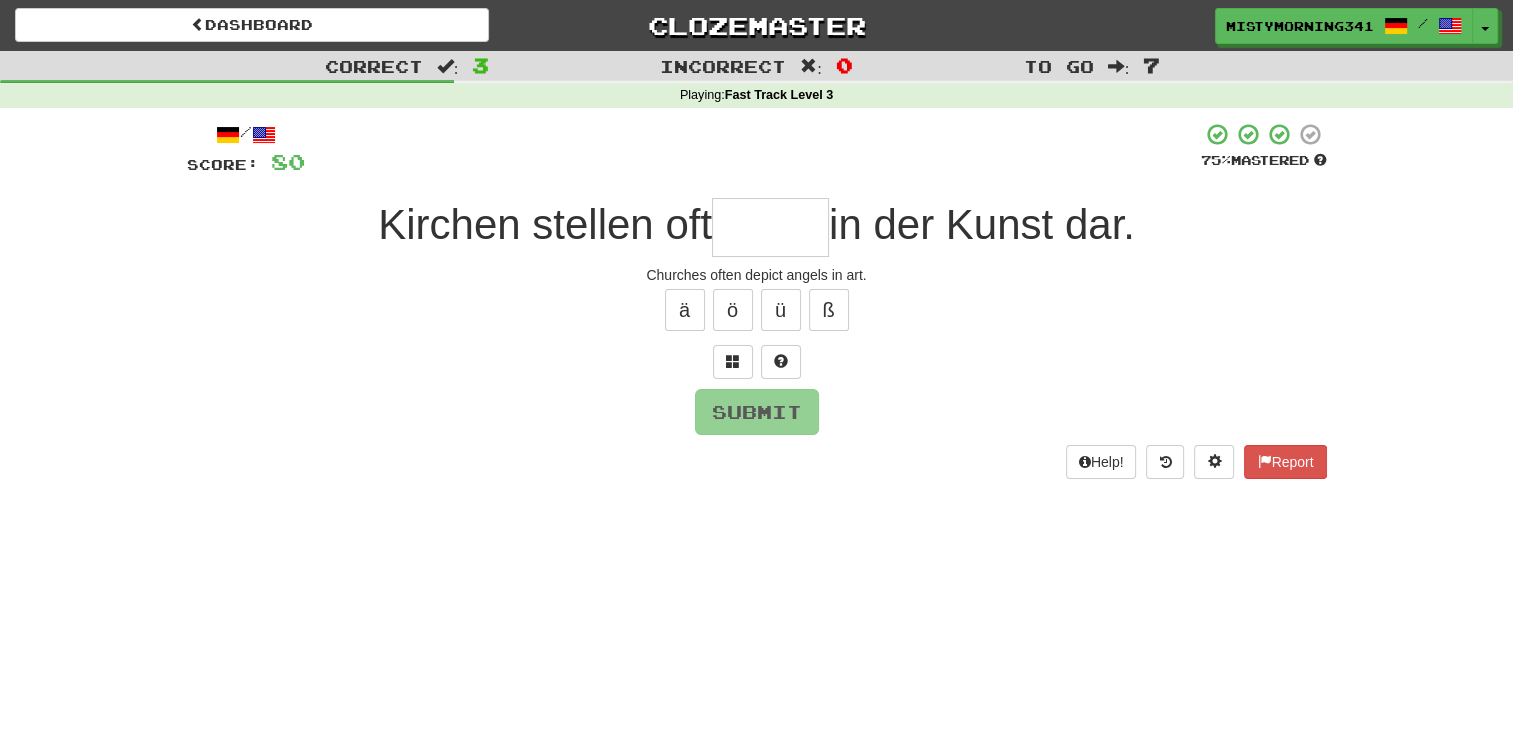 type on "*" 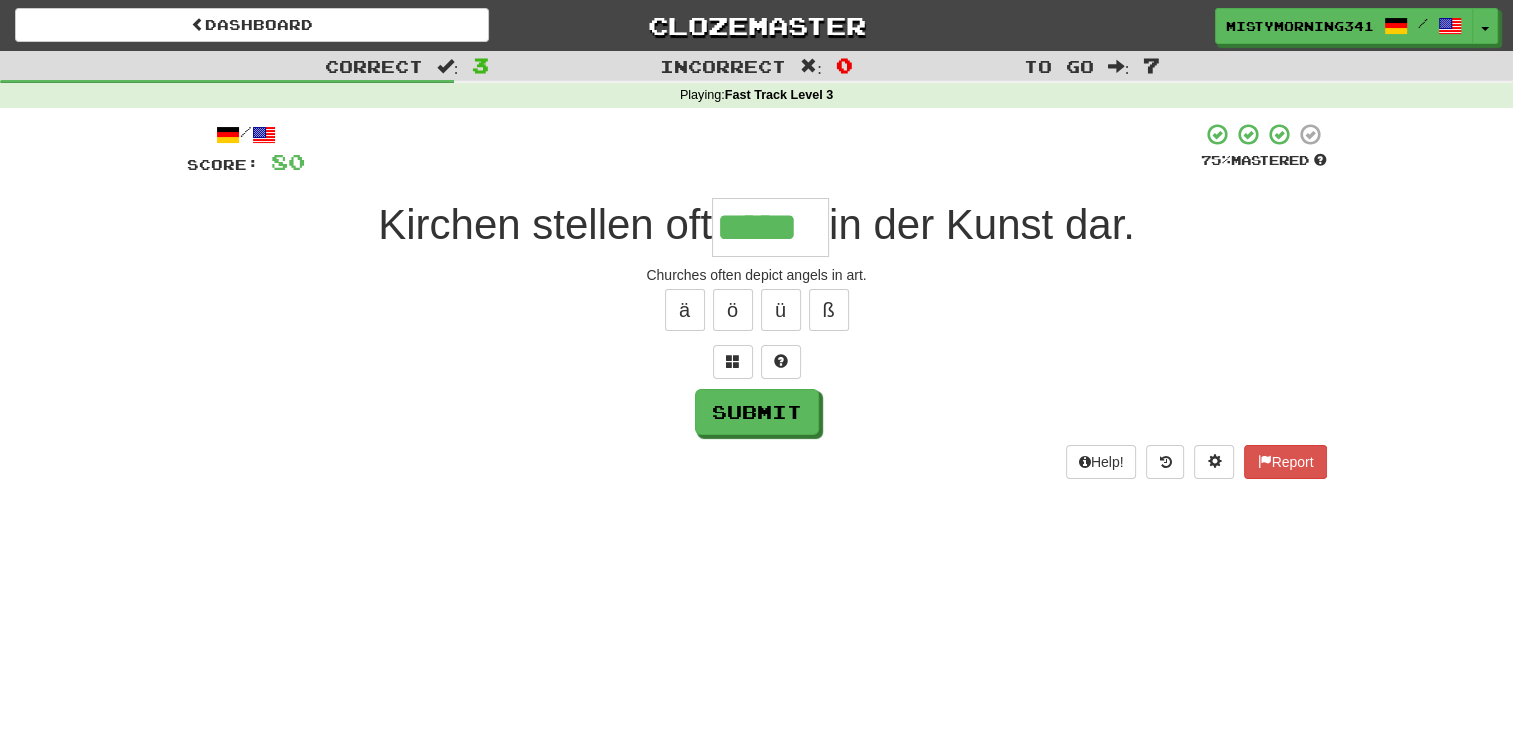 type on "*****" 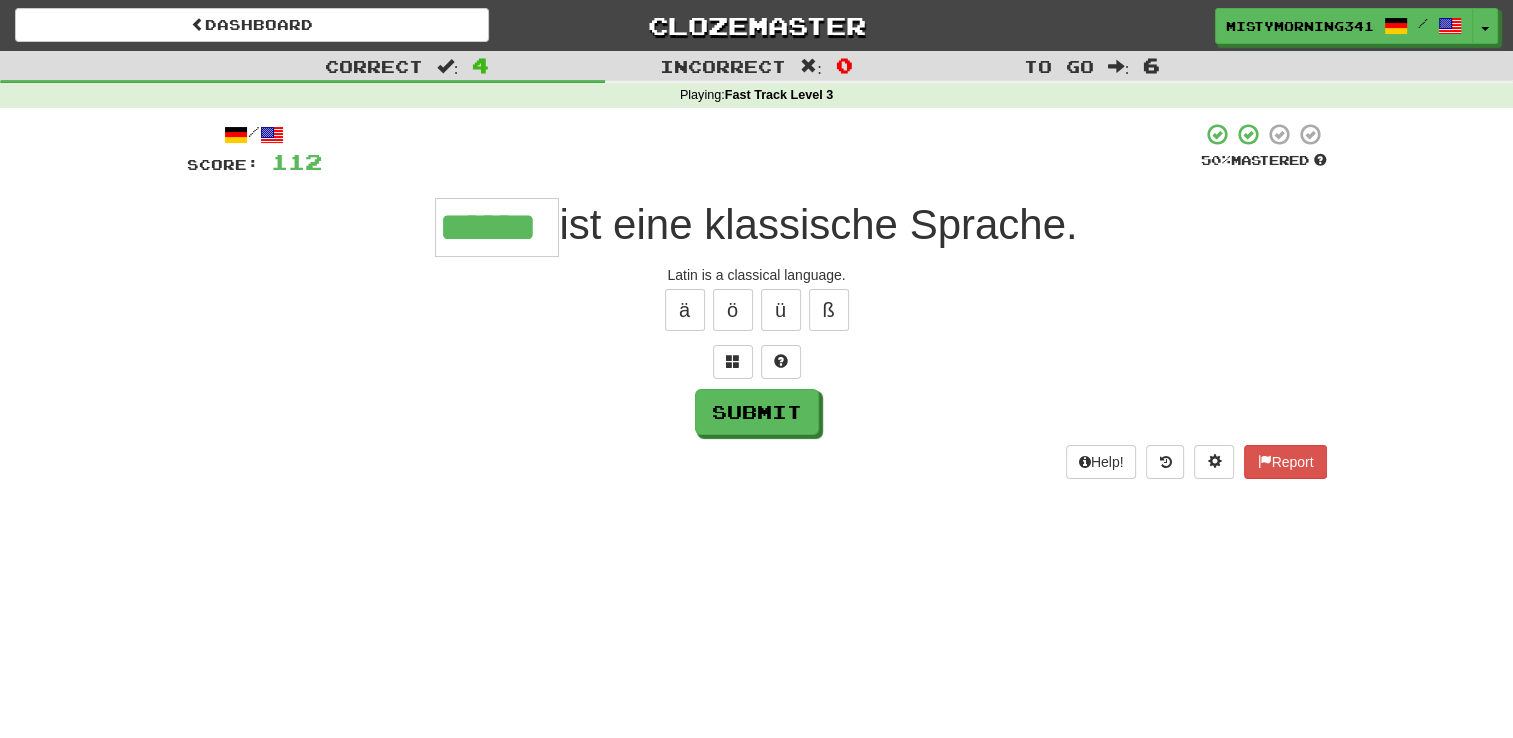 type on "******" 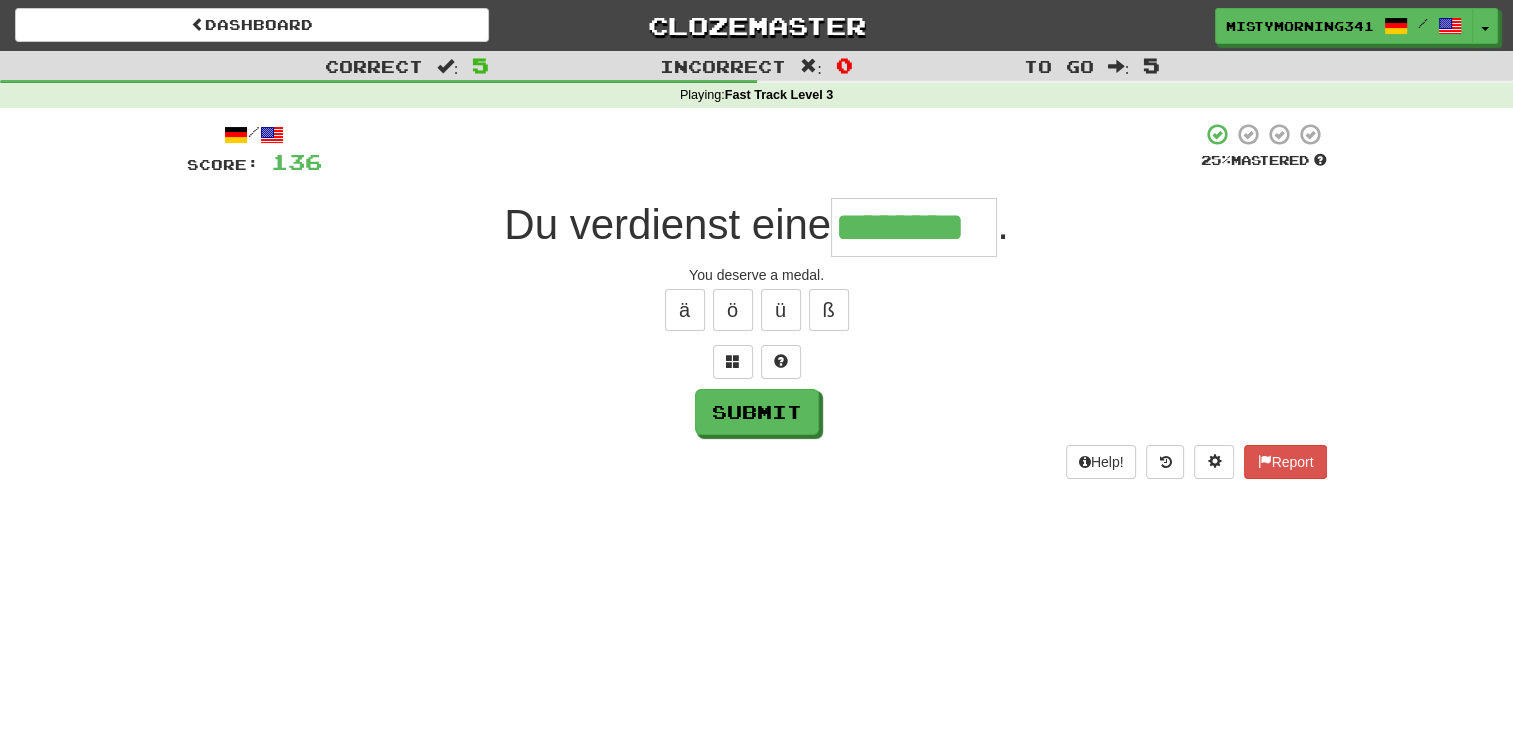 type on "********" 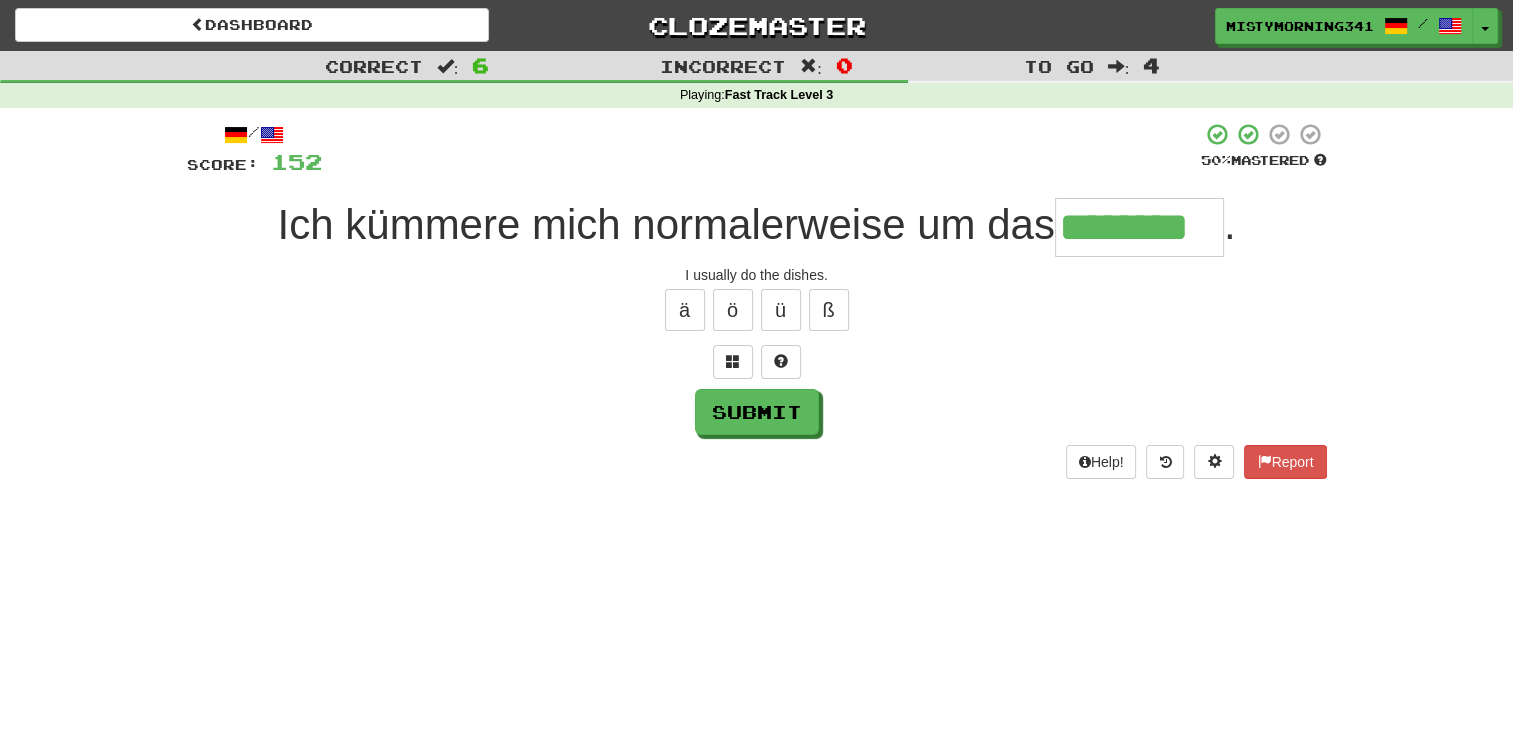 type on "********" 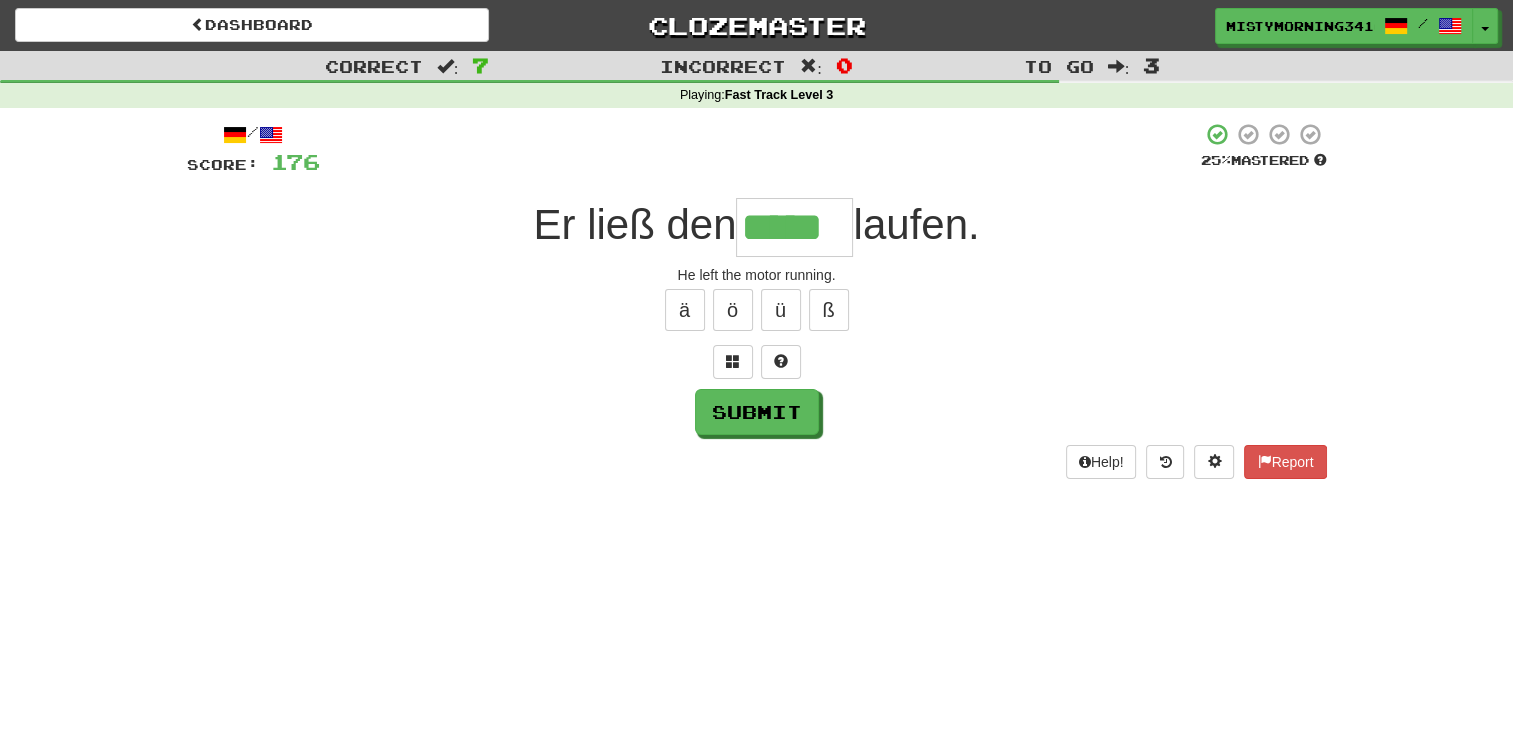 type on "*****" 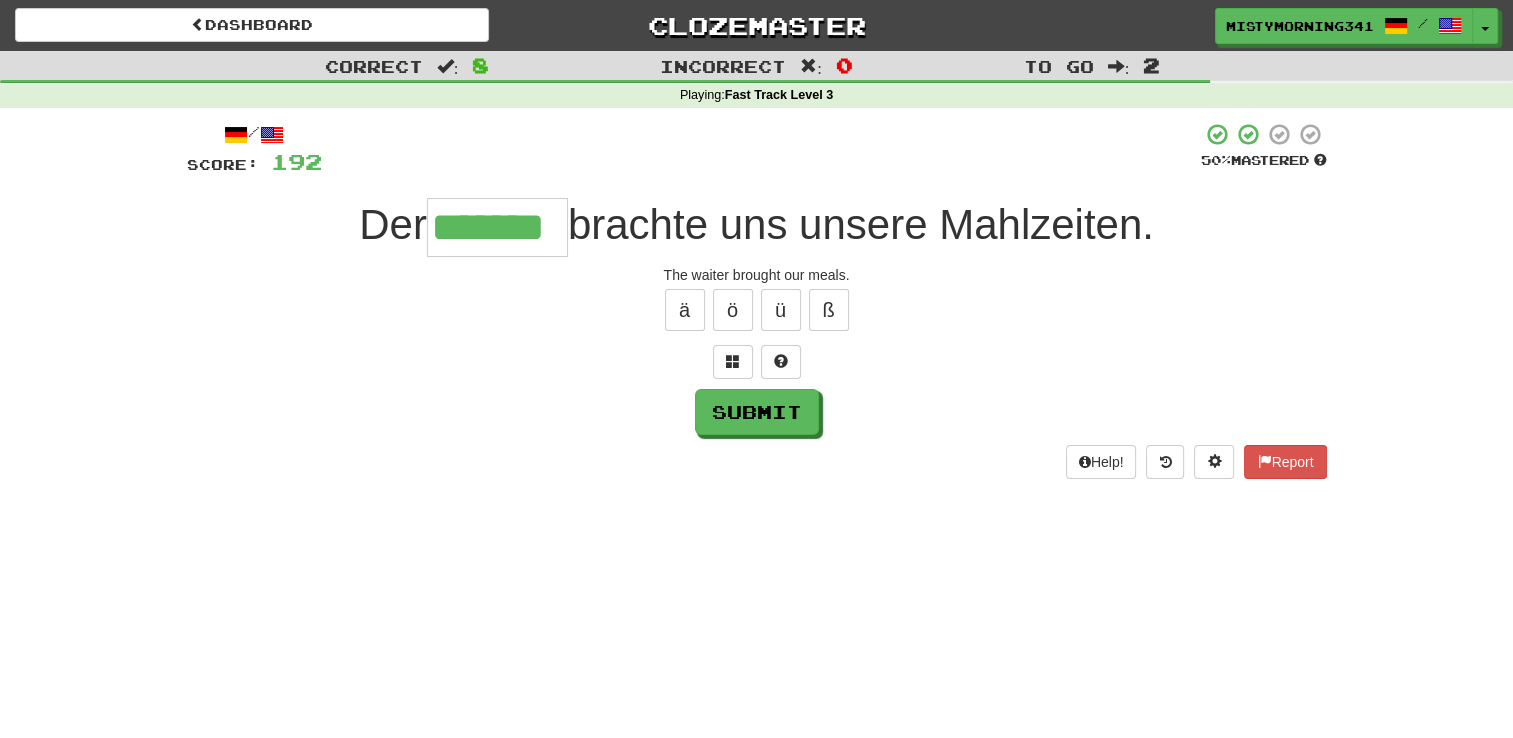 type on "*******" 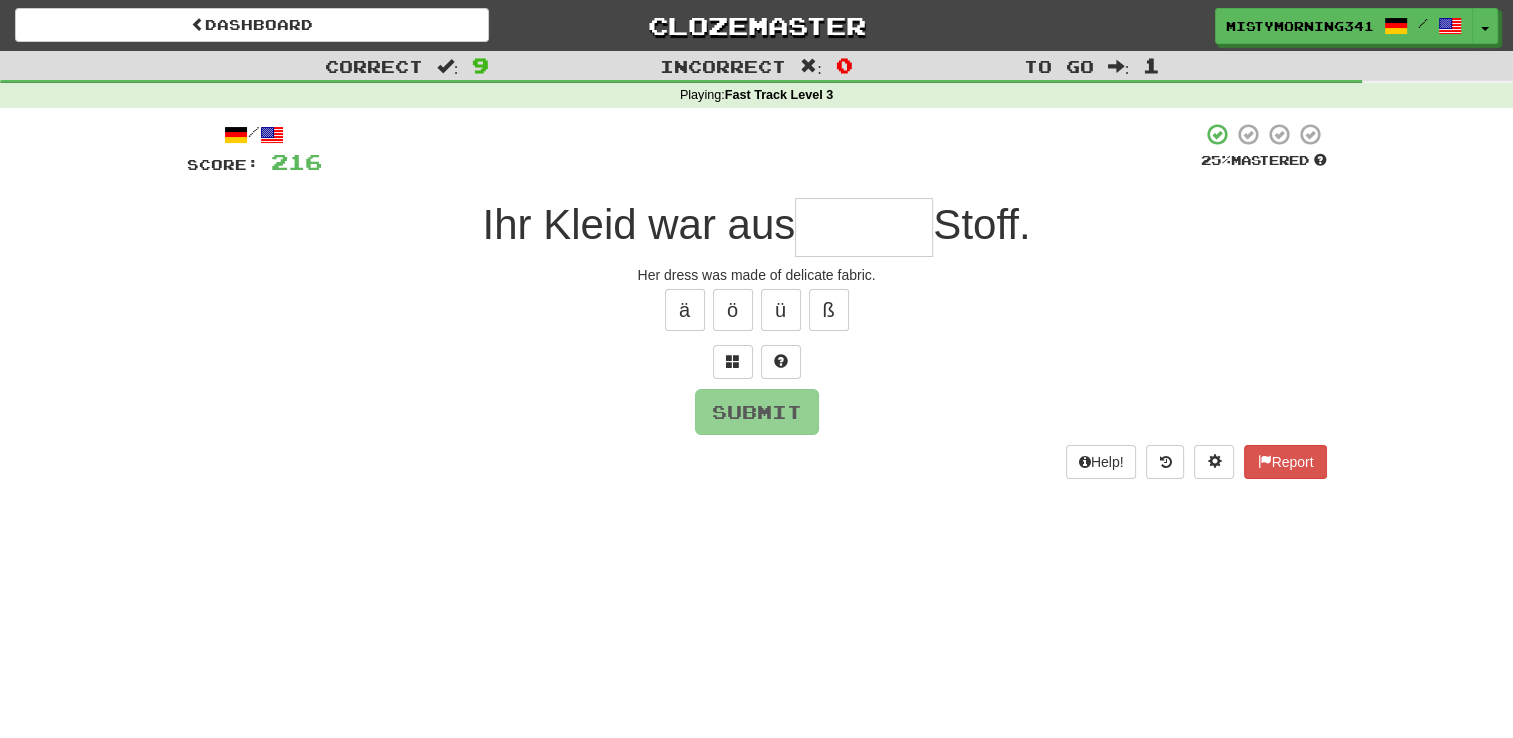 type on "*" 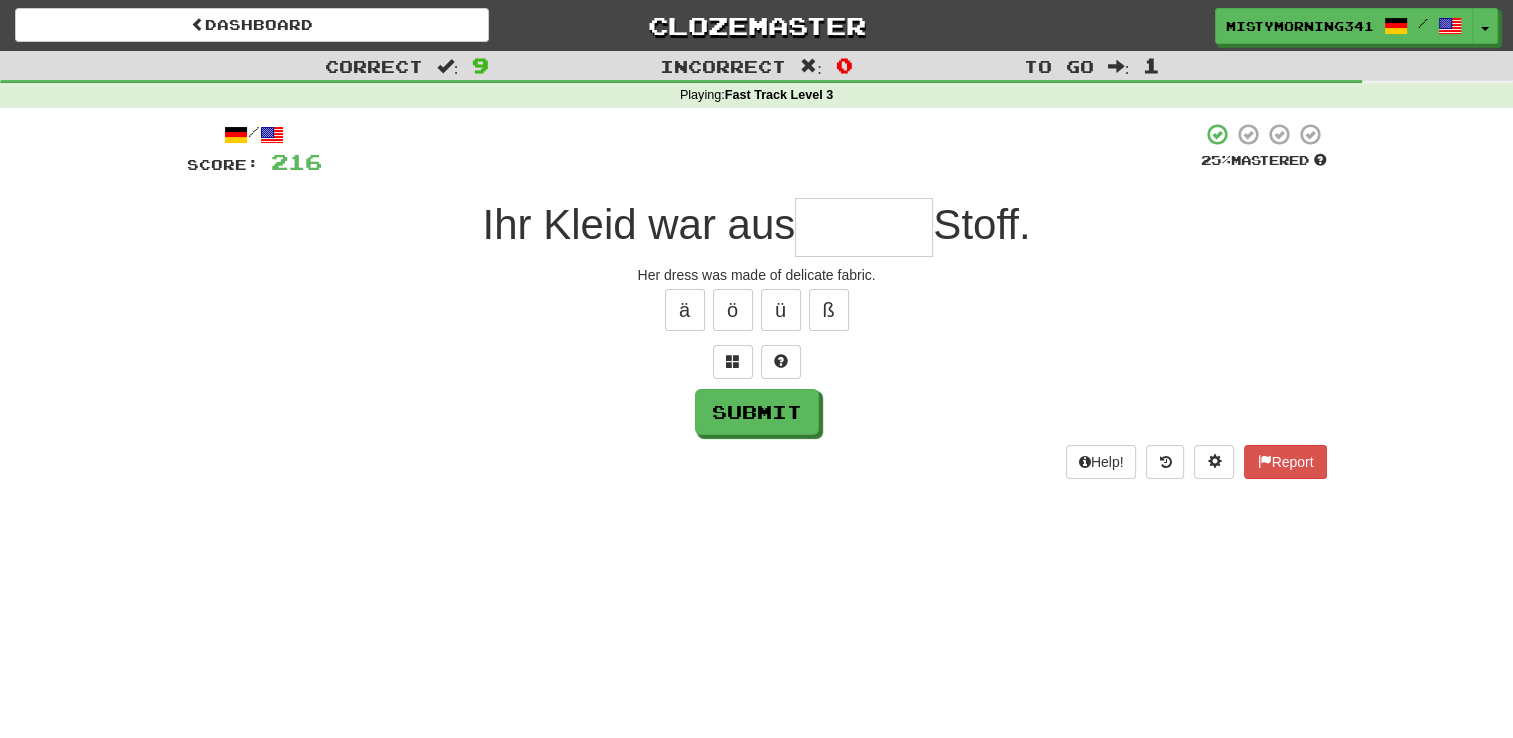 type on "*" 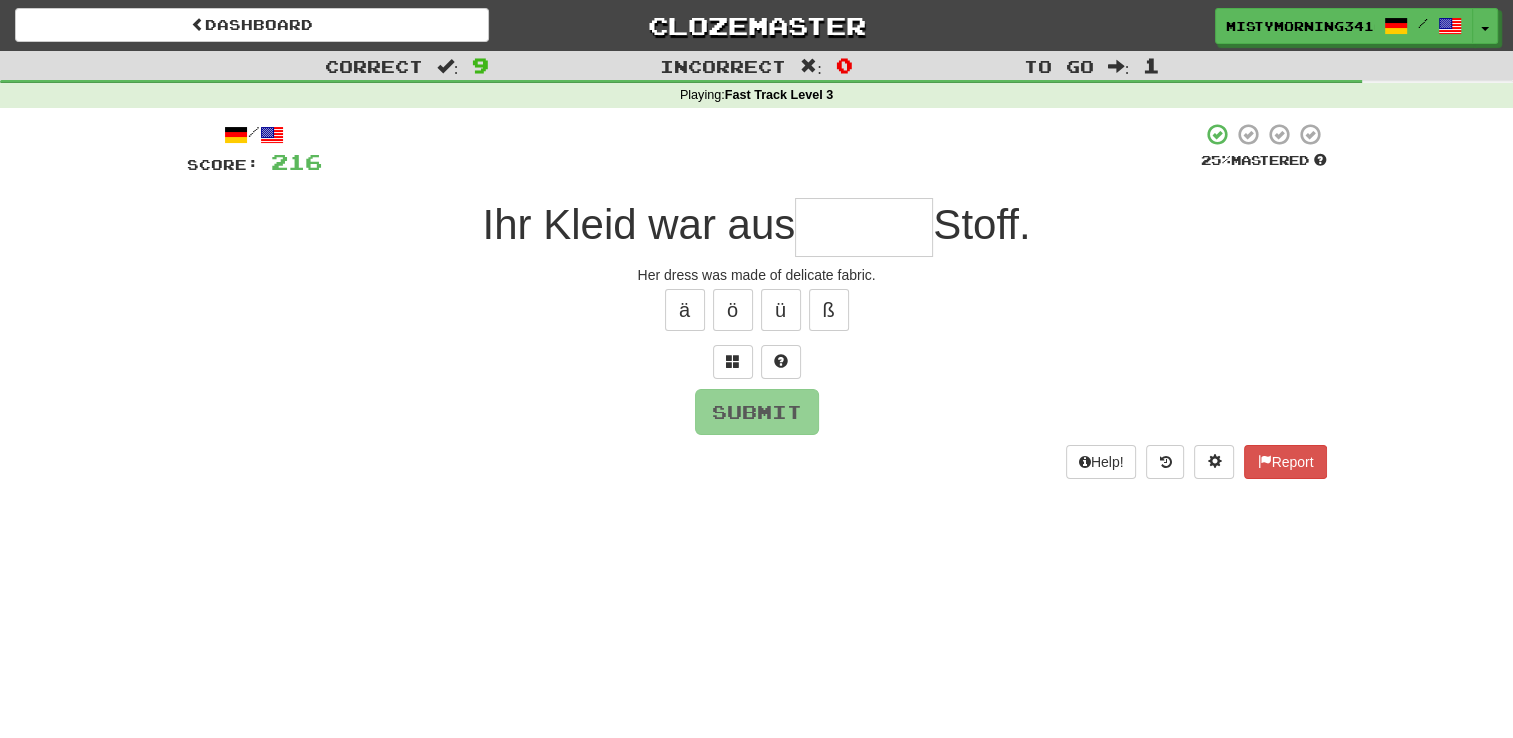 type on "*" 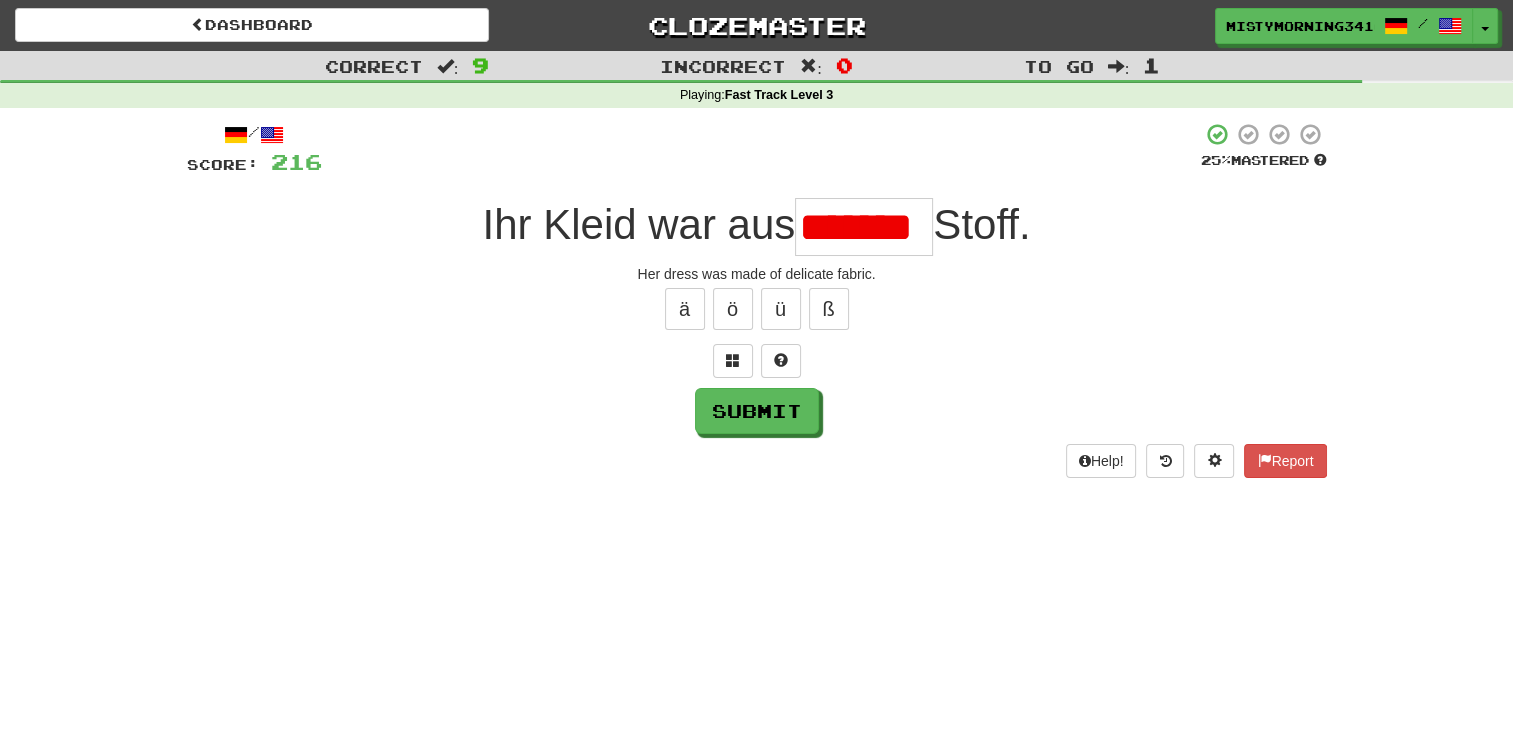 scroll, scrollTop: 0, scrollLeft: 0, axis: both 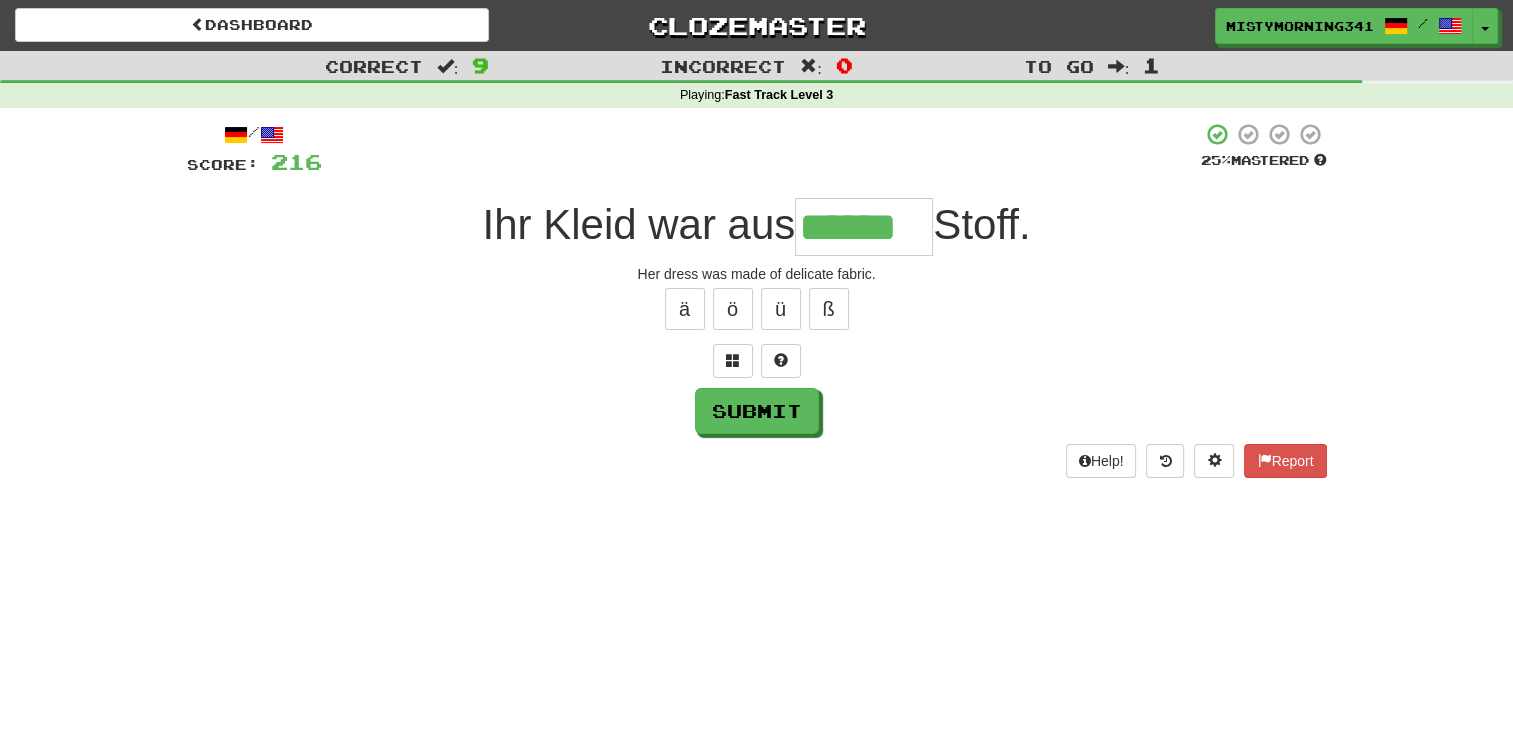 type on "******" 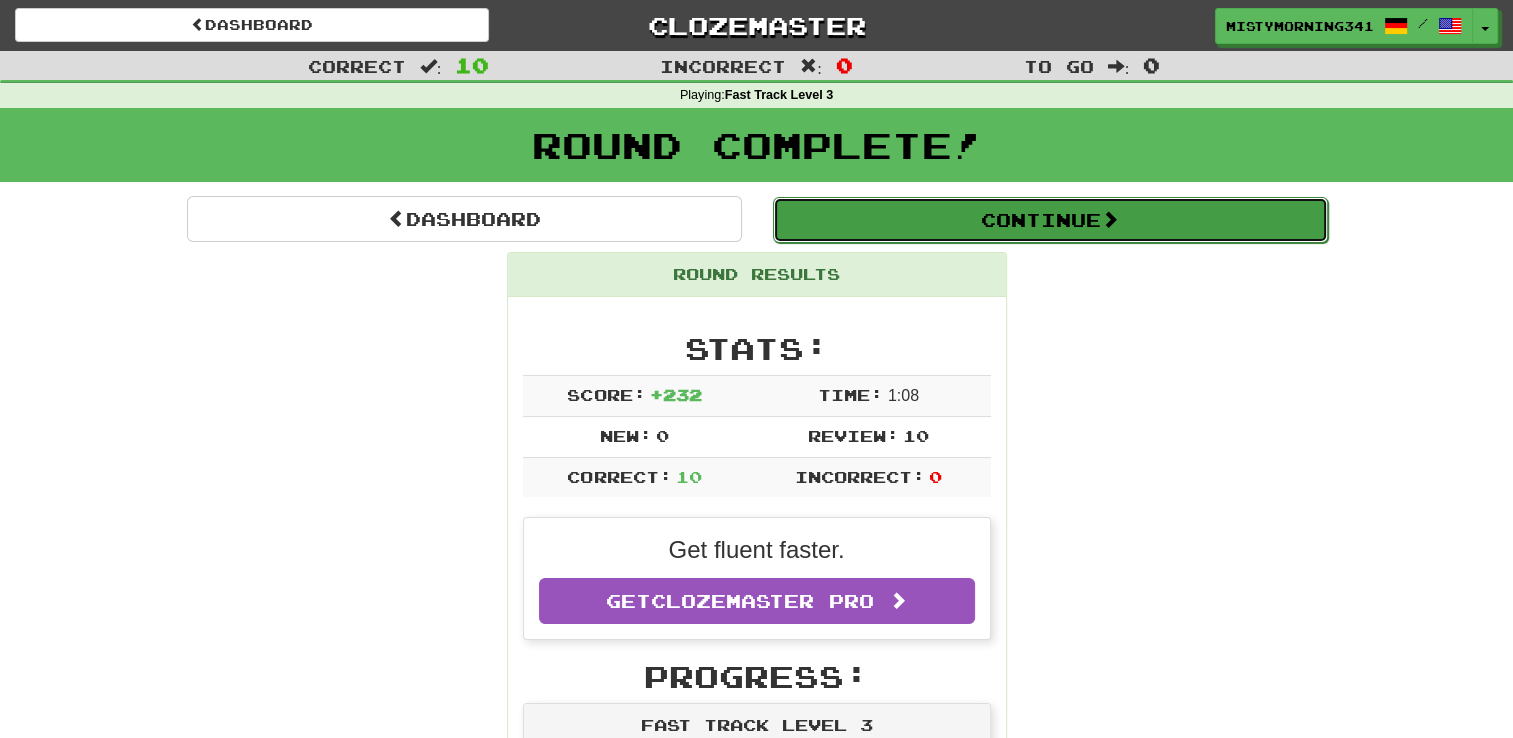 click on "Continue" at bounding box center (1050, 220) 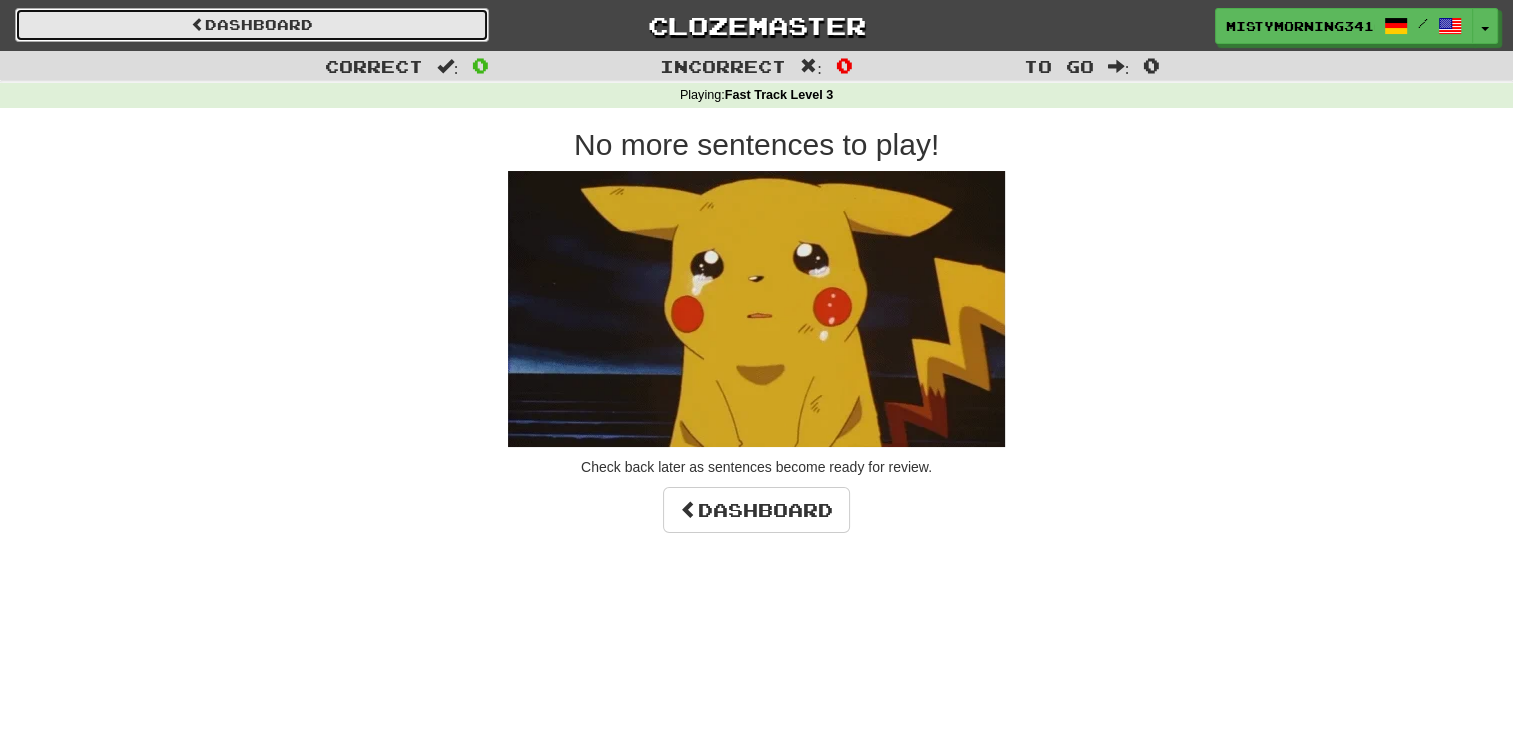 click on "Dashboard" at bounding box center (252, 25) 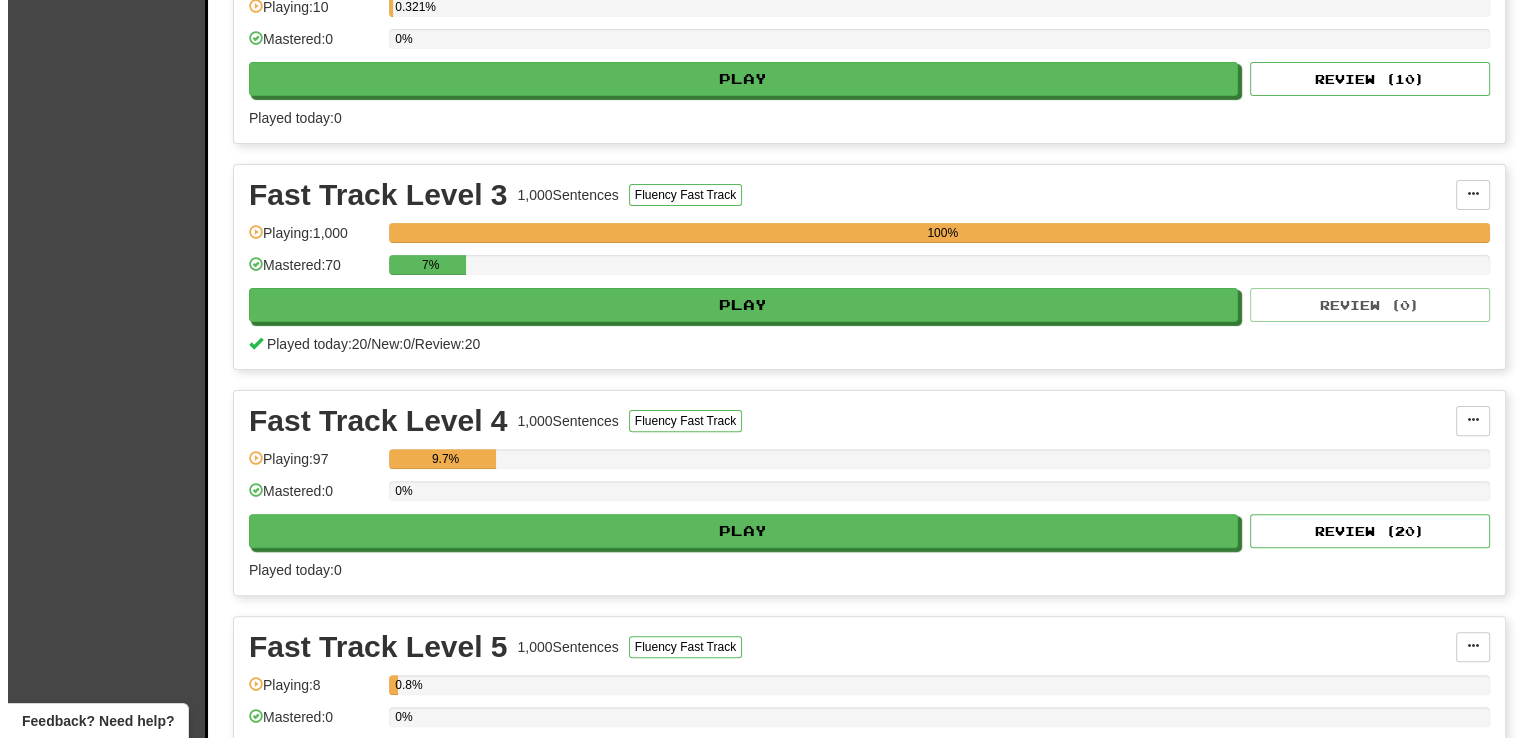 scroll, scrollTop: 716, scrollLeft: 0, axis: vertical 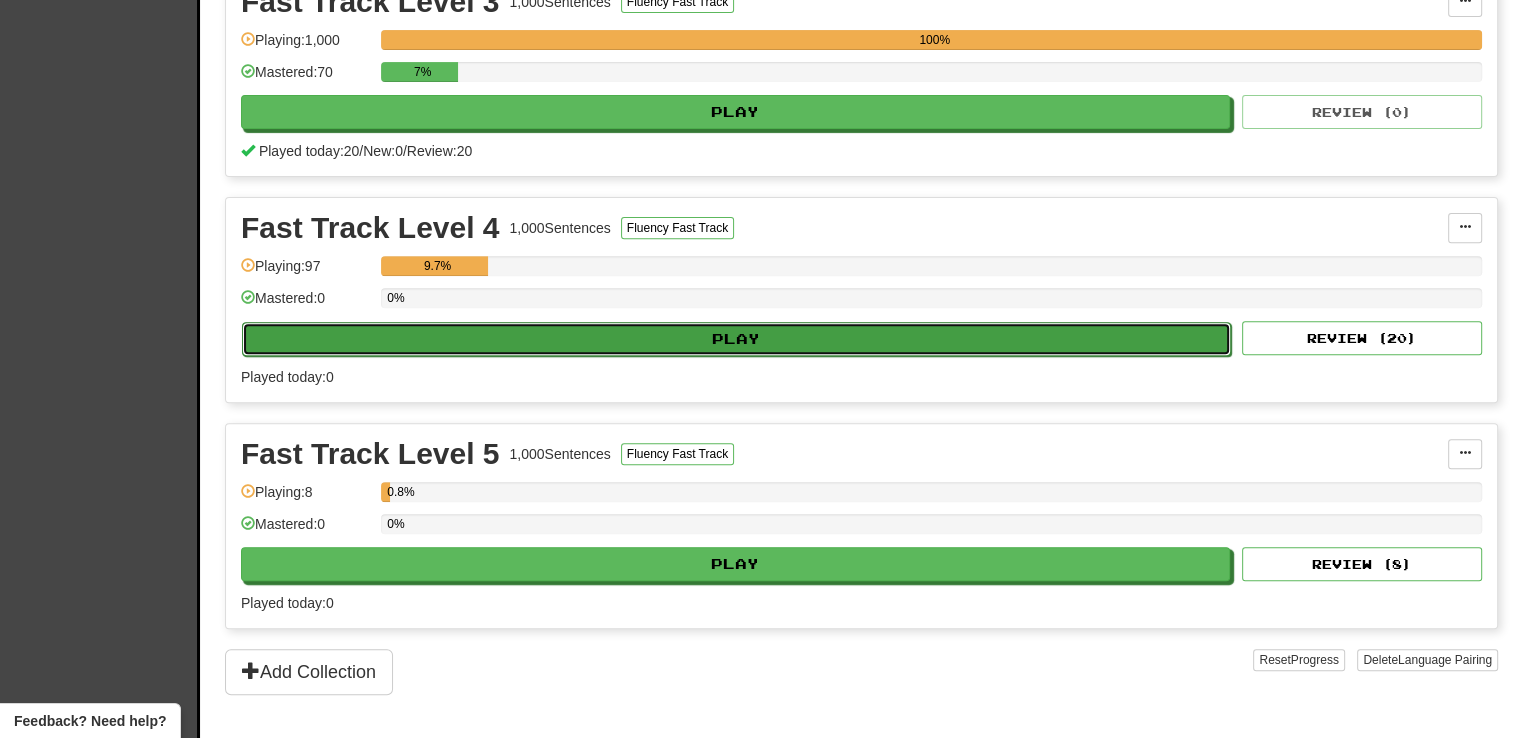 click on "Play" at bounding box center [736, 339] 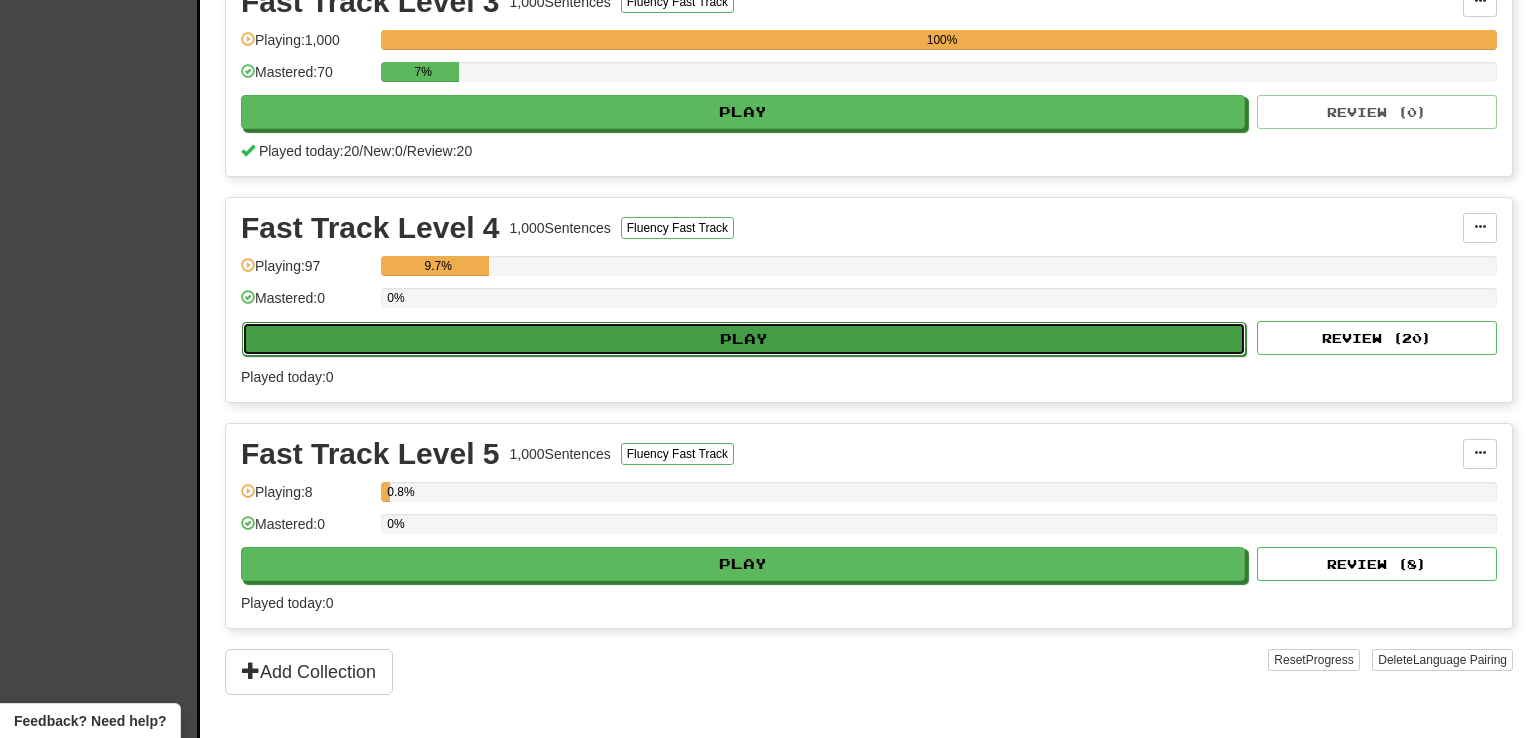 select on "**" 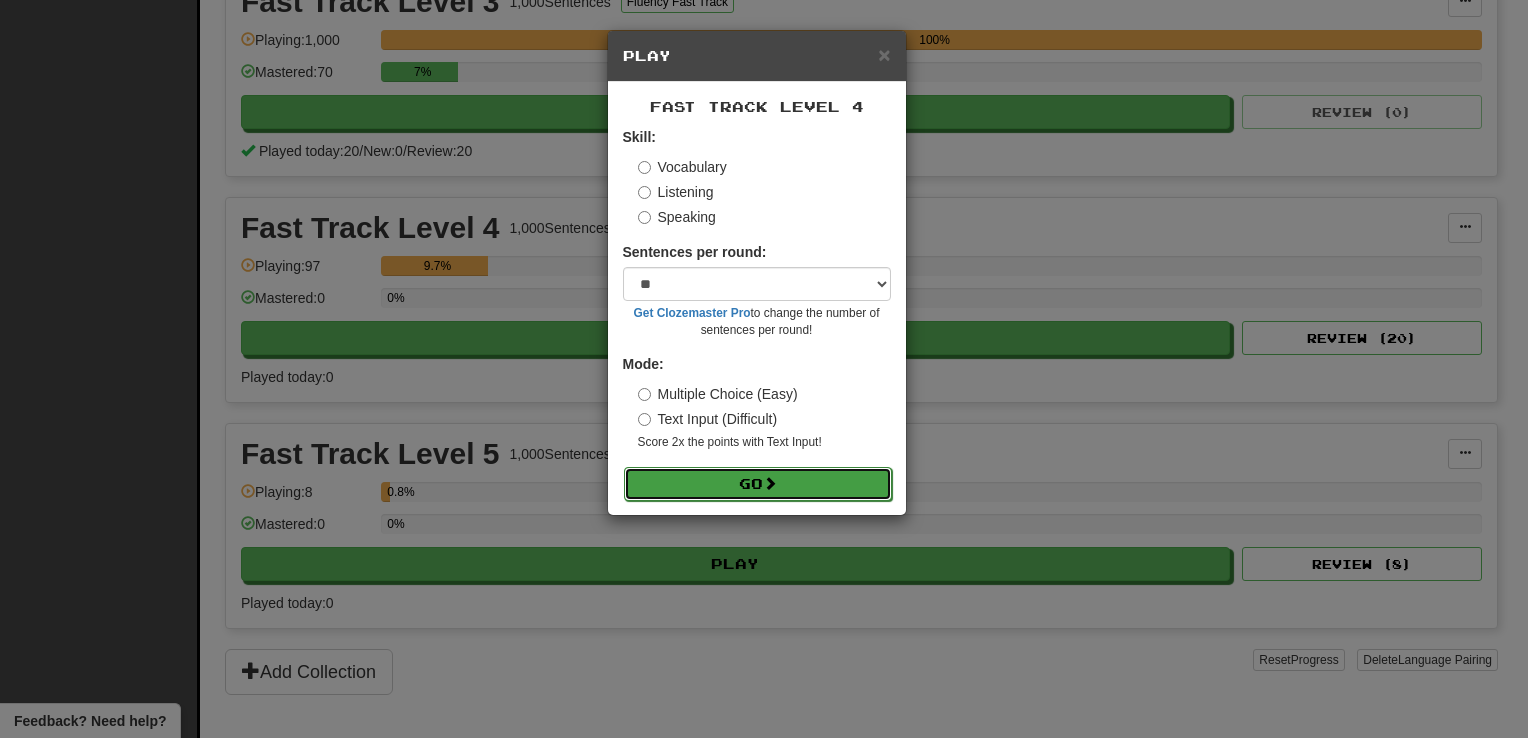 click on "Go" at bounding box center (758, 484) 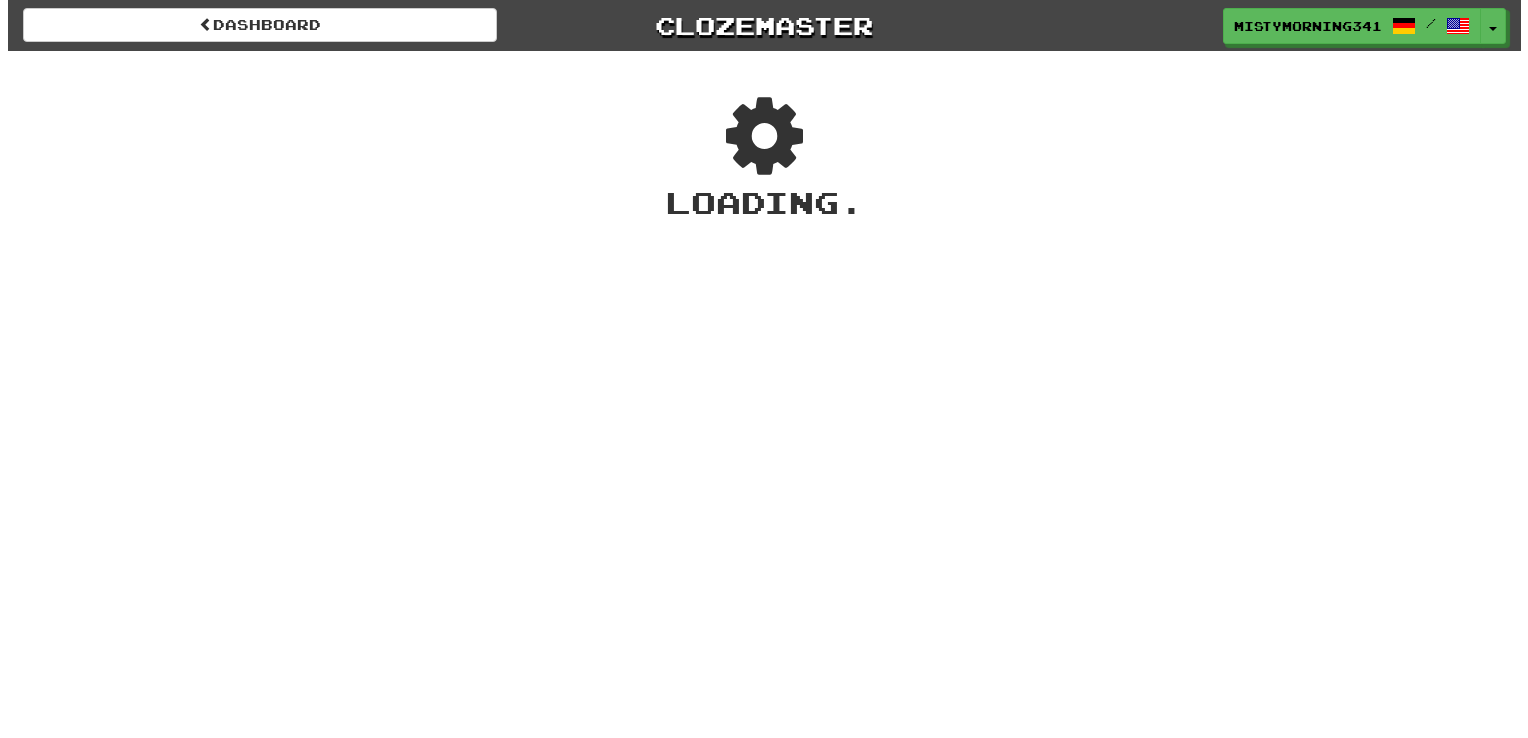 scroll, scrollTop: 0, scrollLeft: 0, axis: both 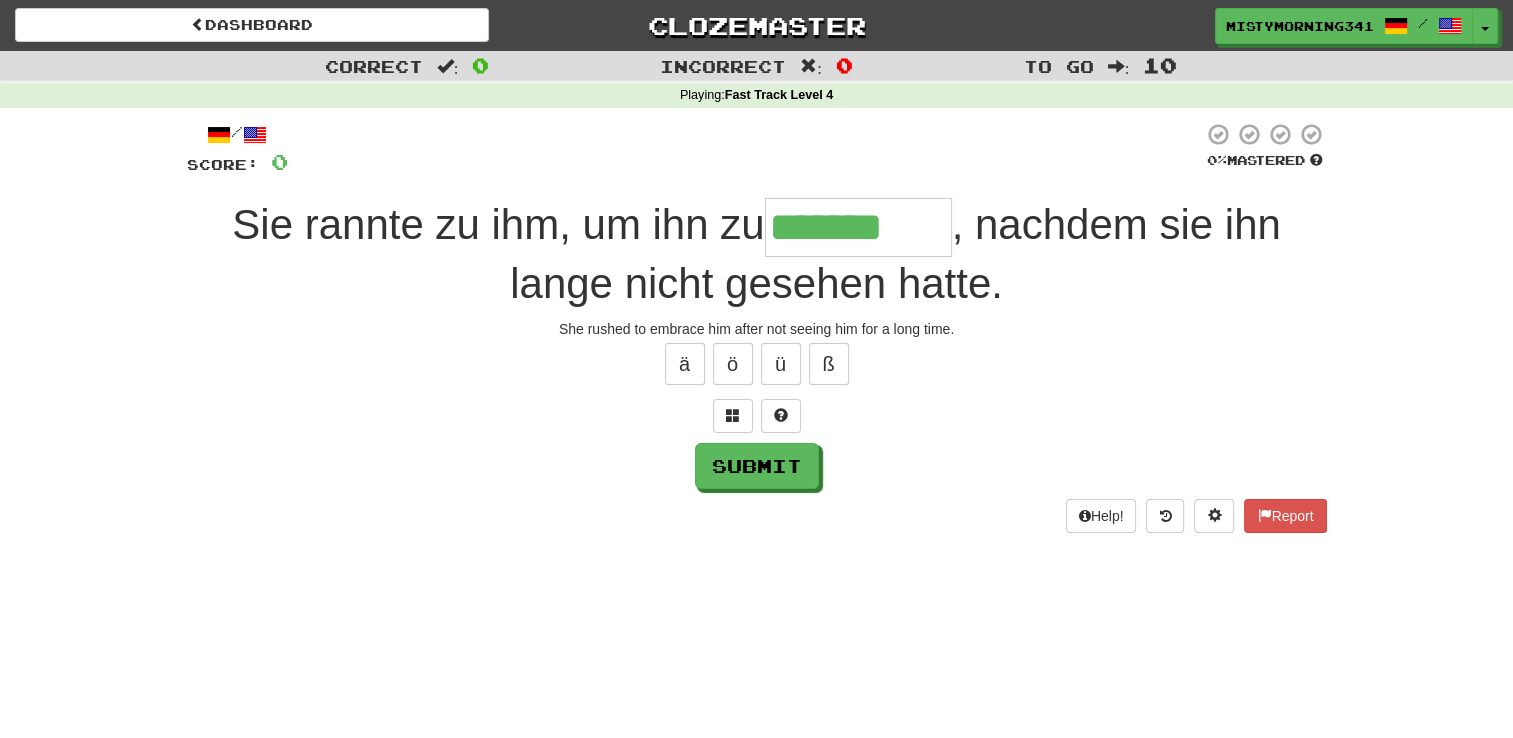 type on "*******" 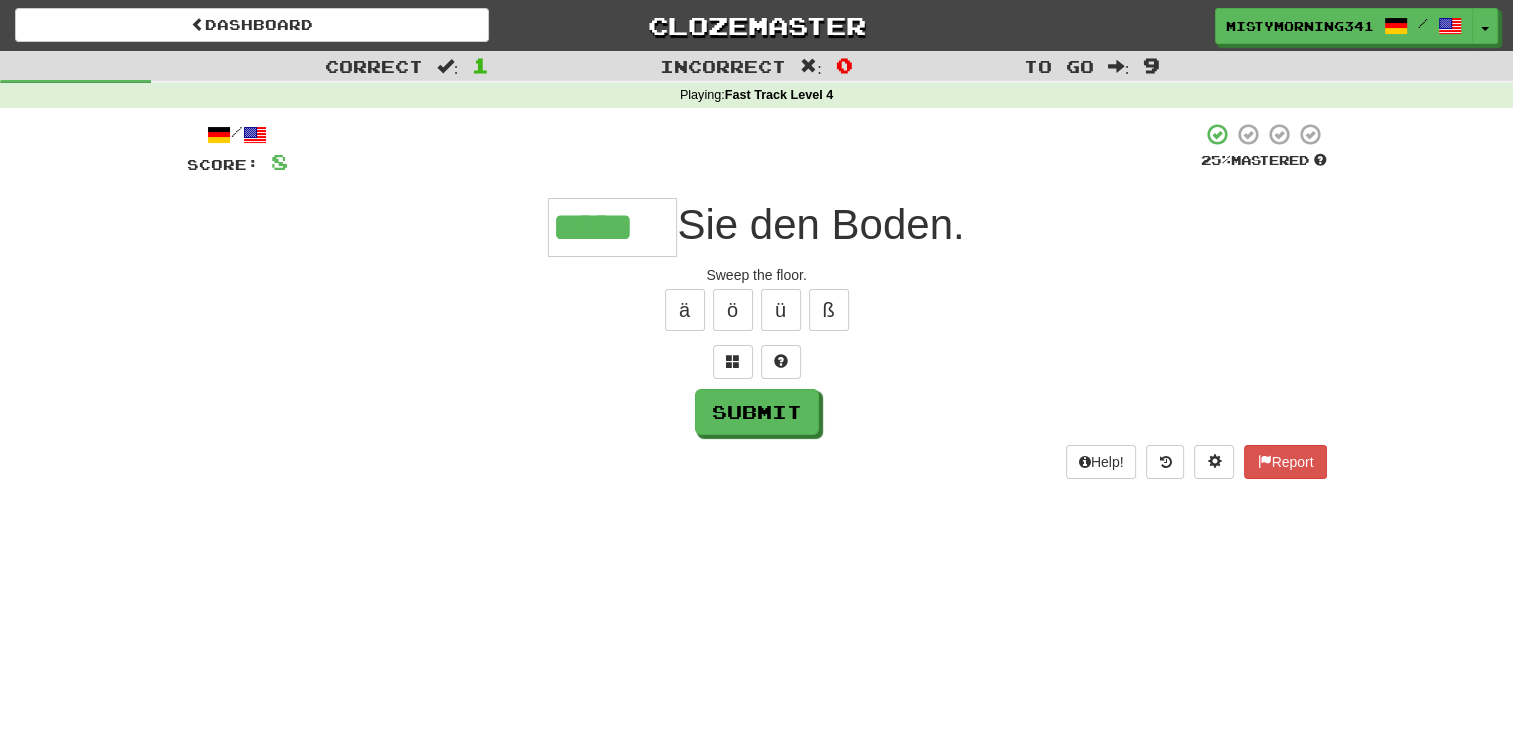 type on "*****" 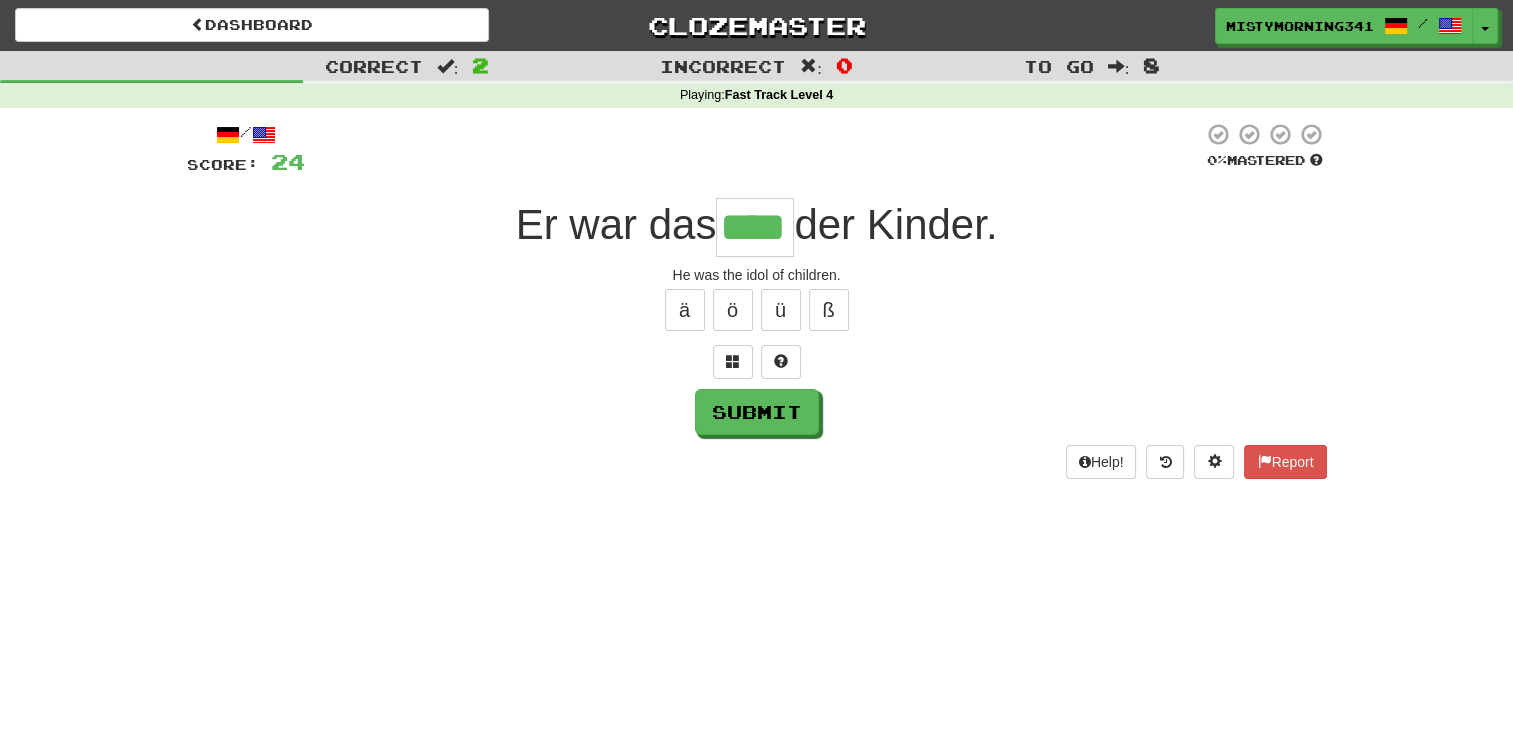 type on "****" 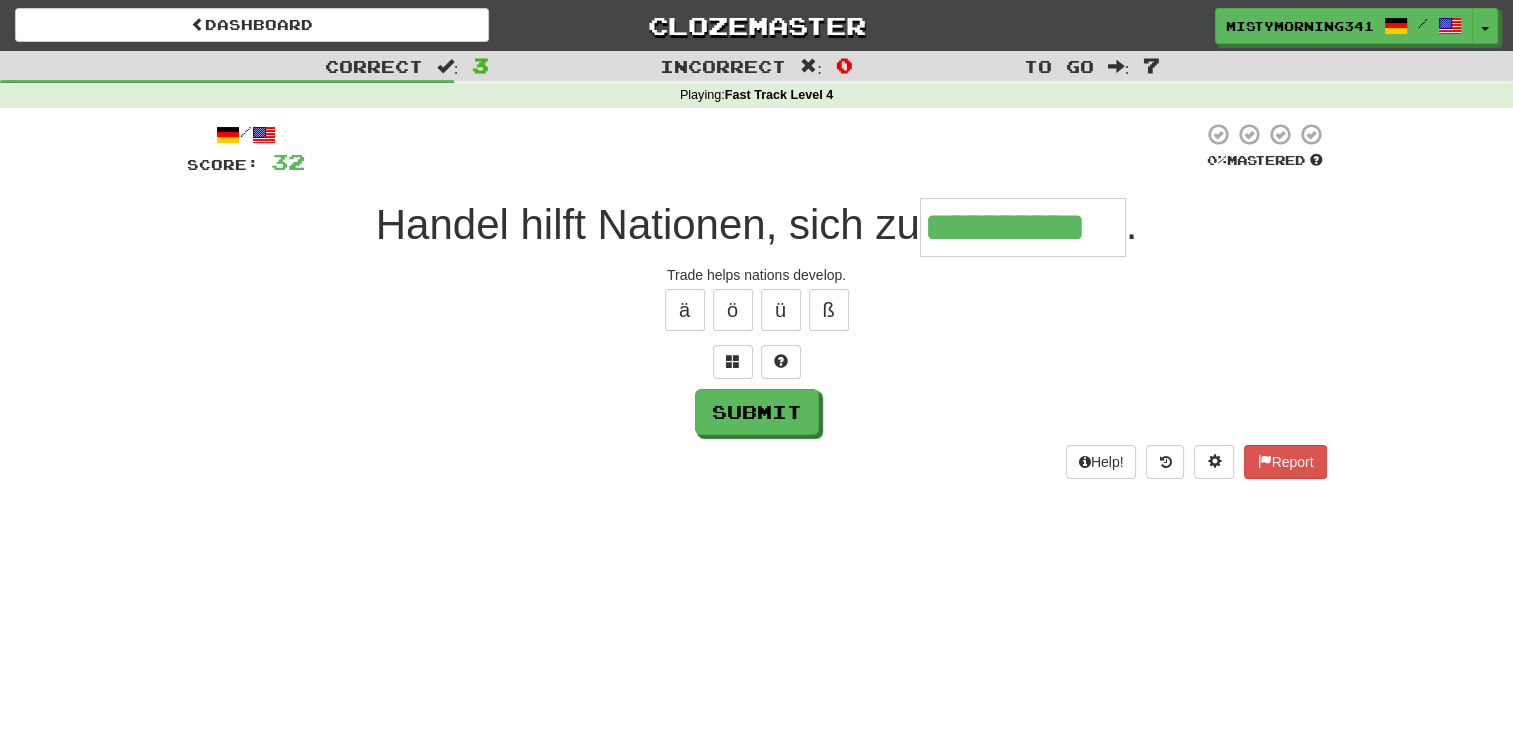 type on "**********" 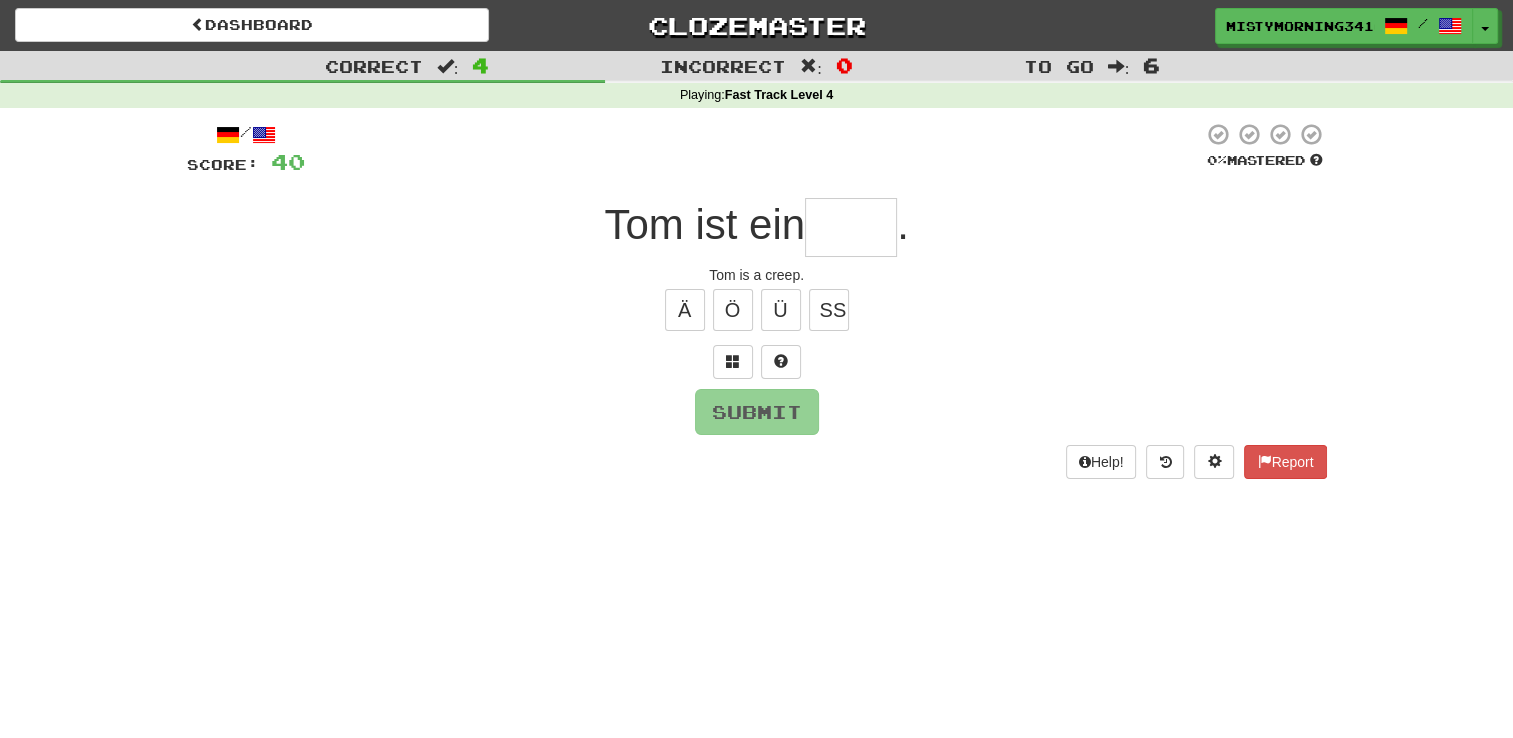 type on "*" 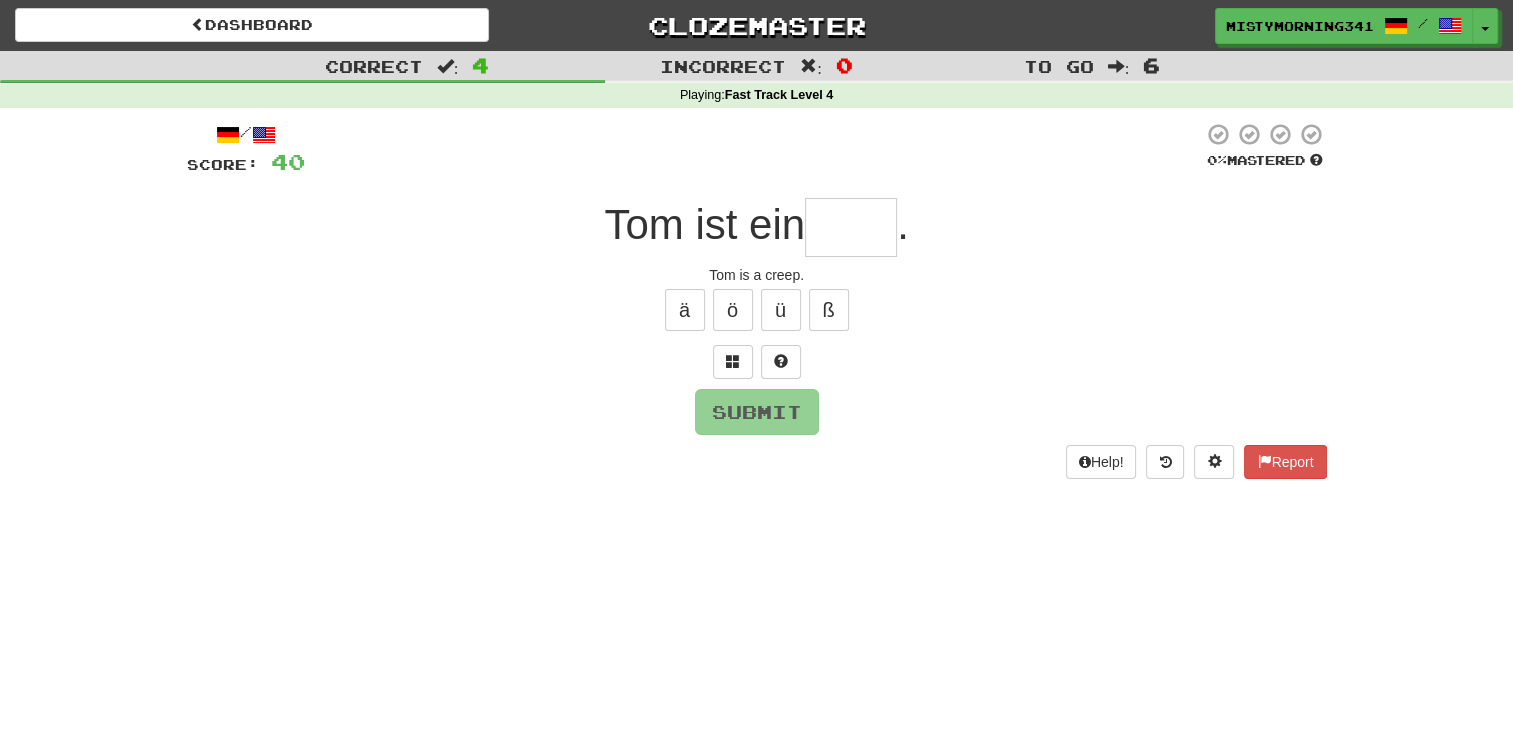 type on "*" 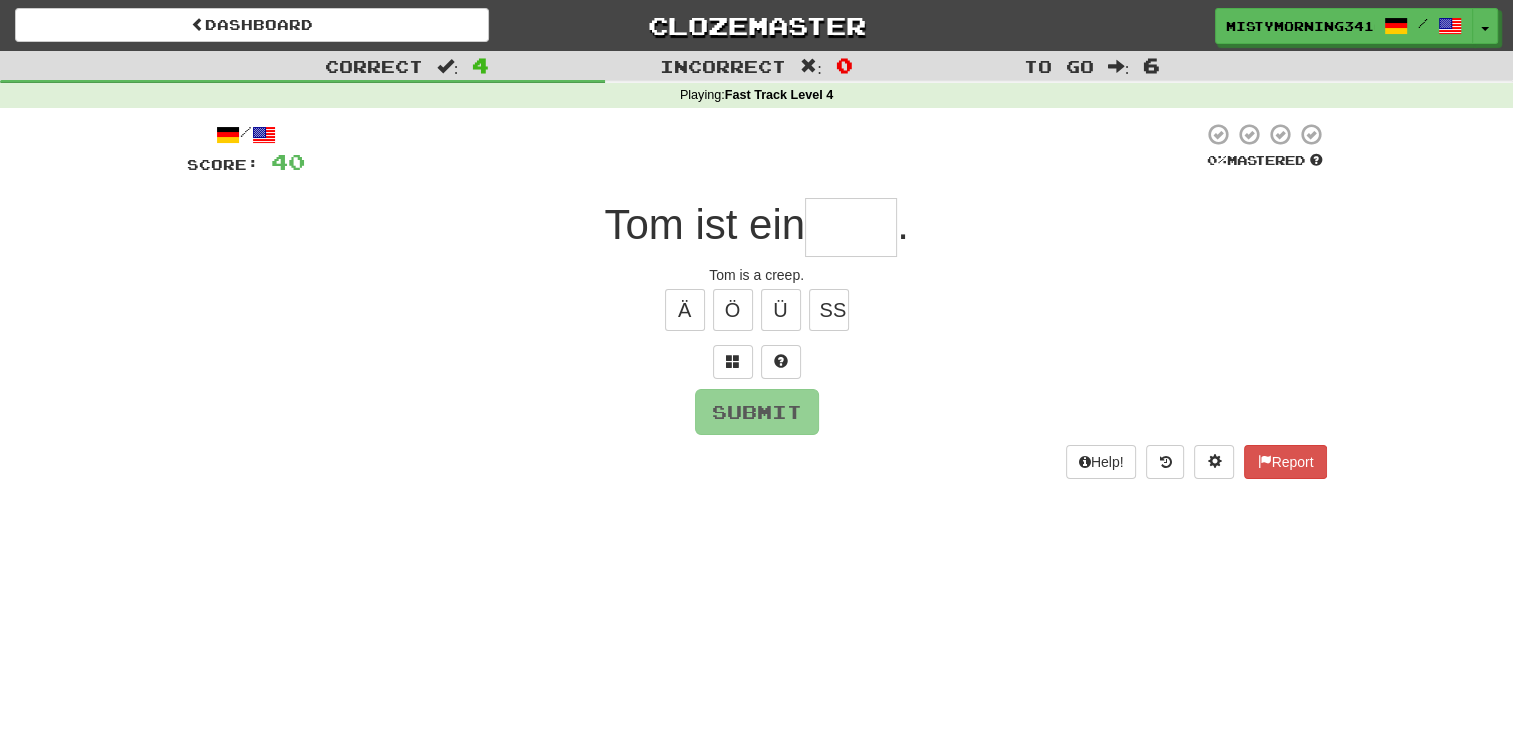 type on "*" 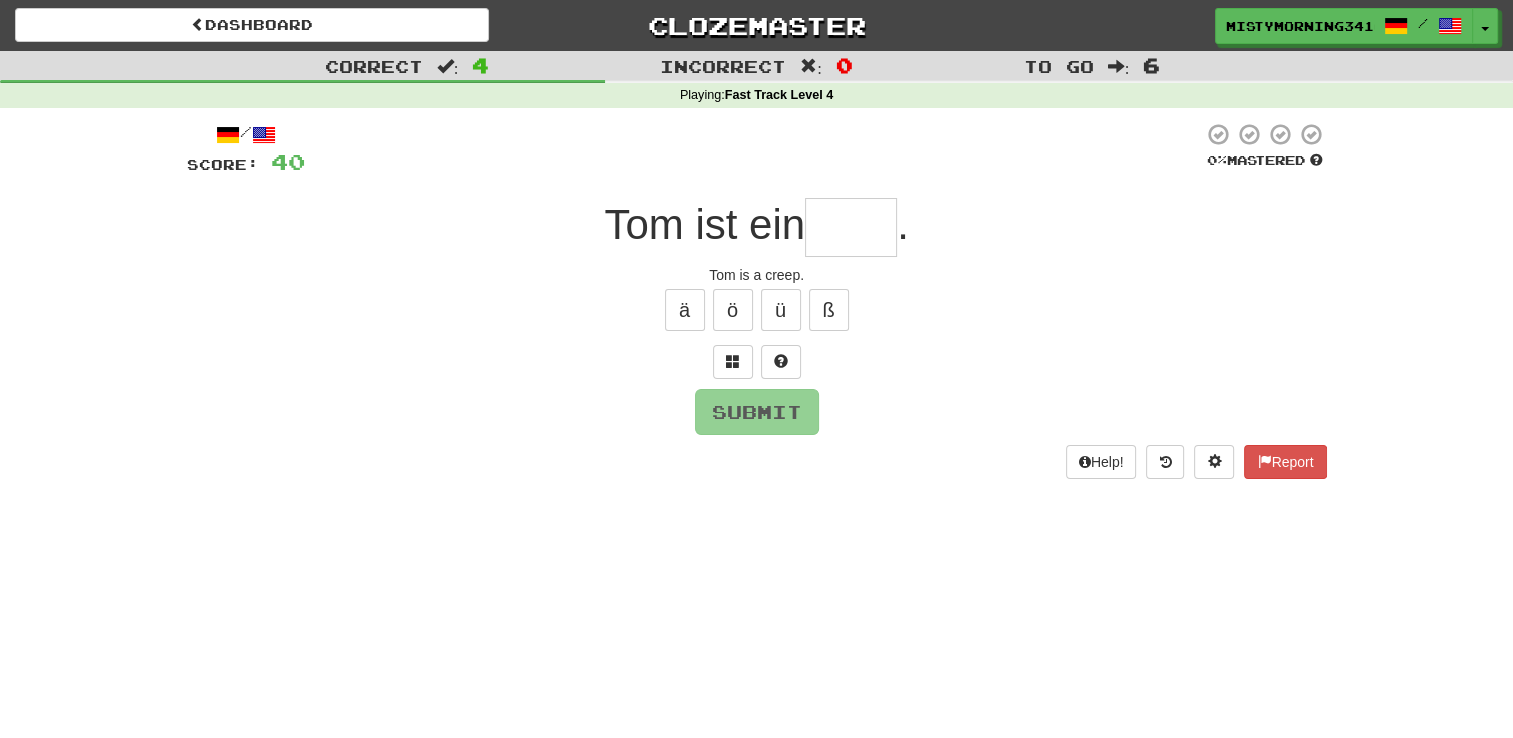 type on "****" 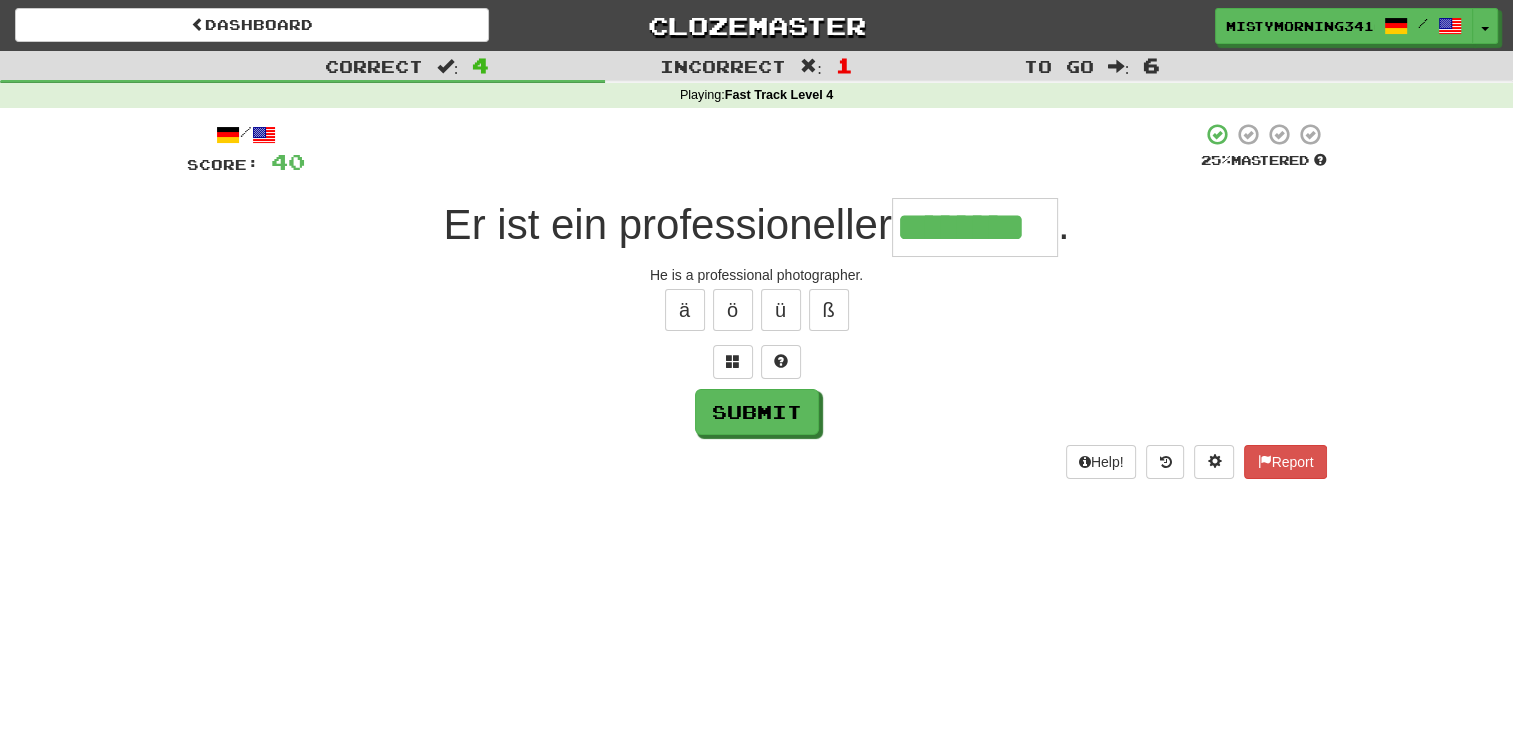 type on "********" 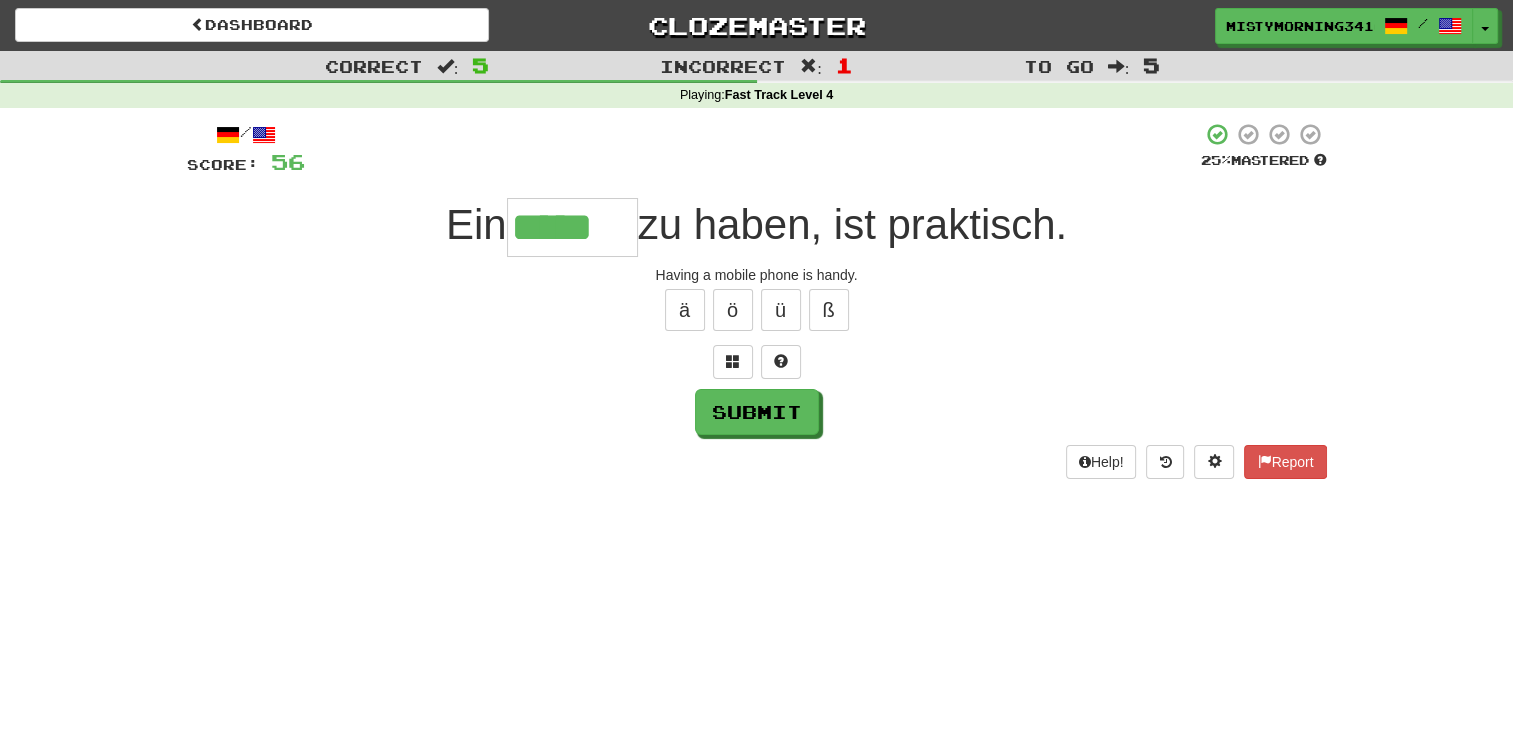 type on "*****" 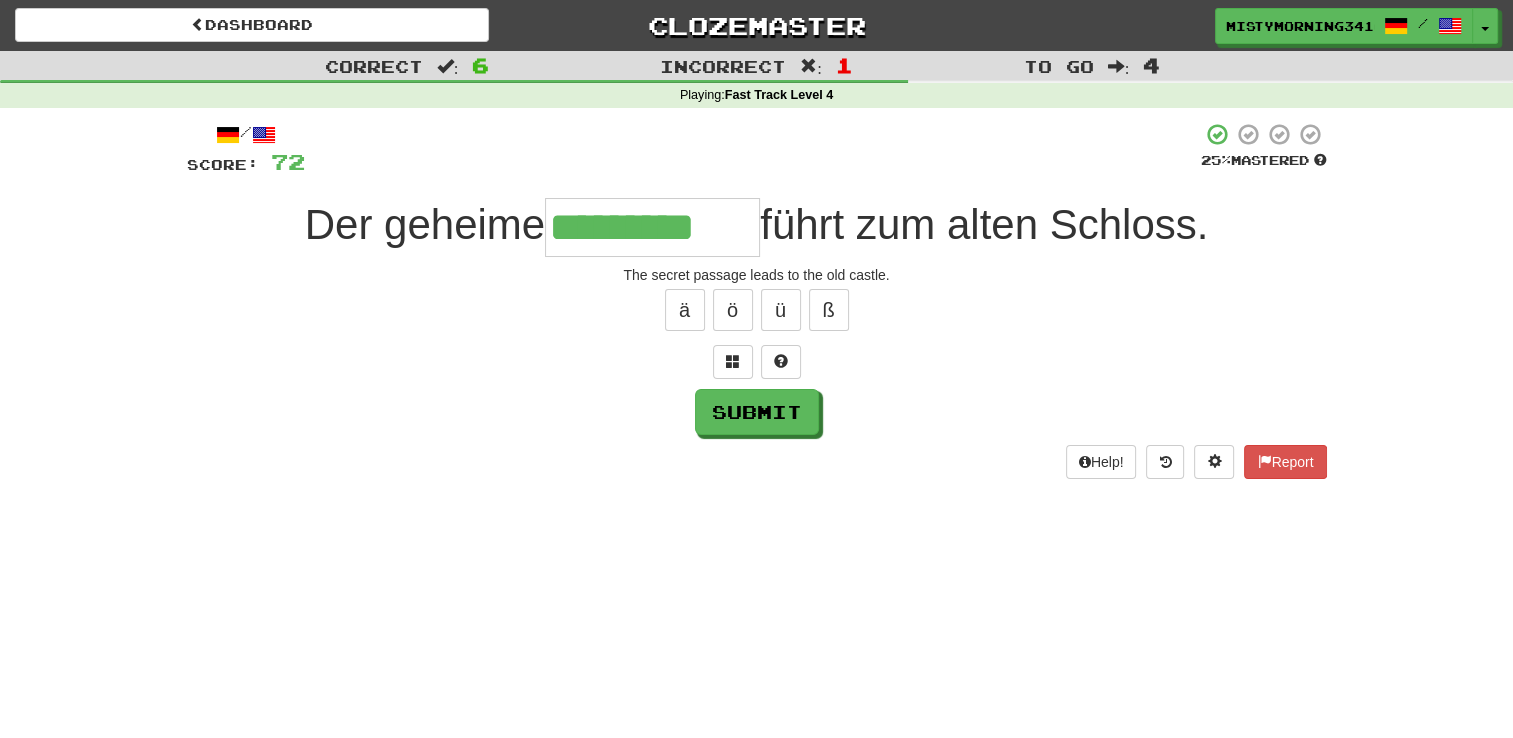 type on "*********" 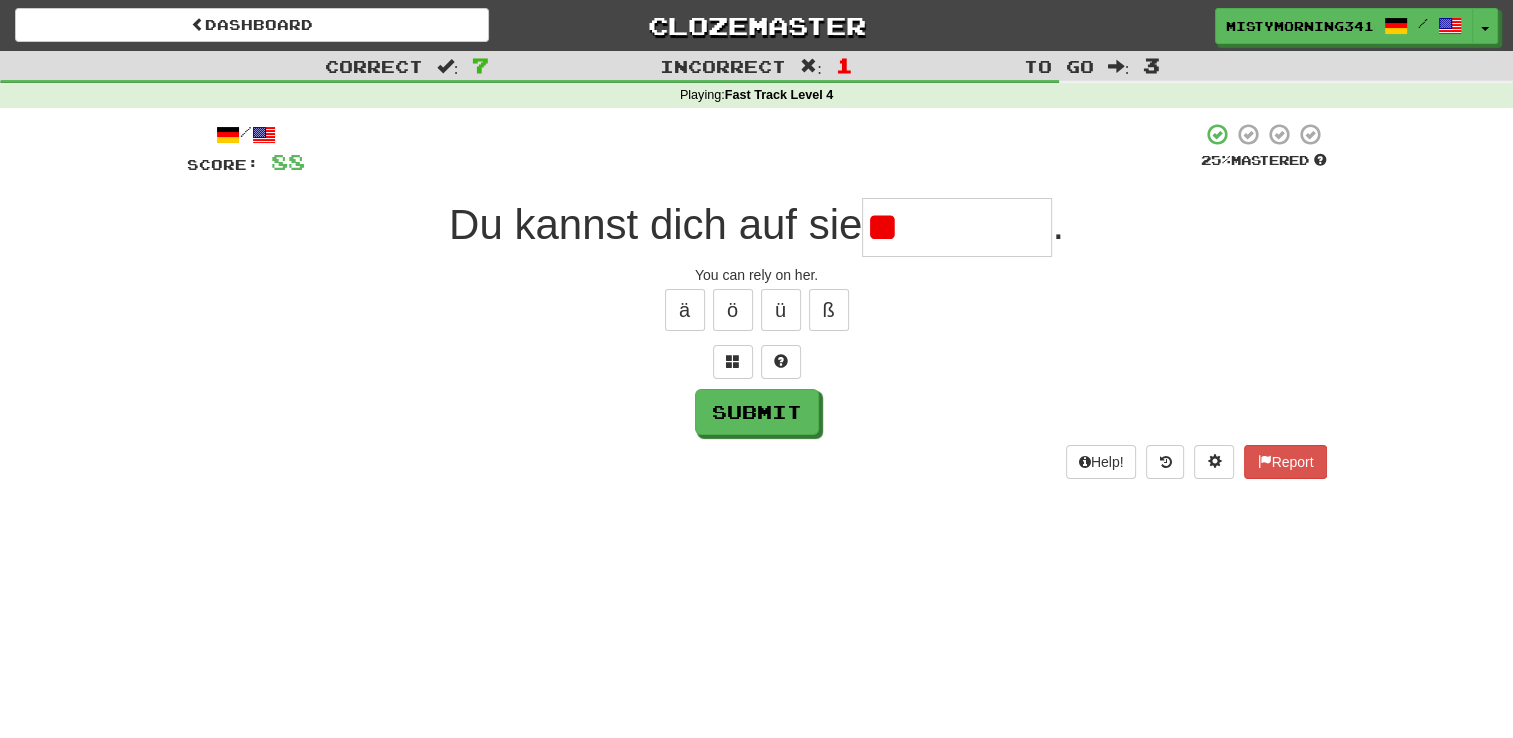 type on "*" 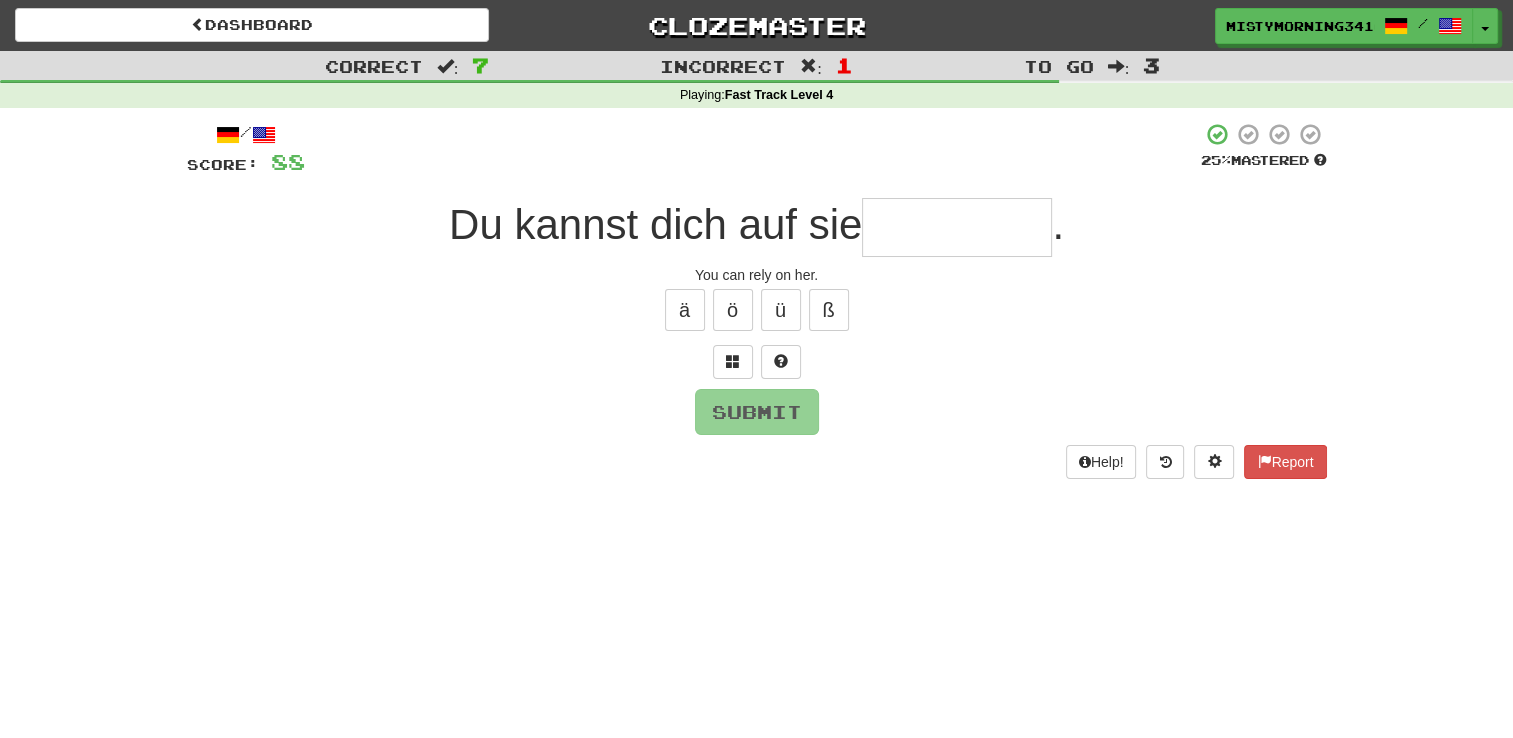 type on "*" 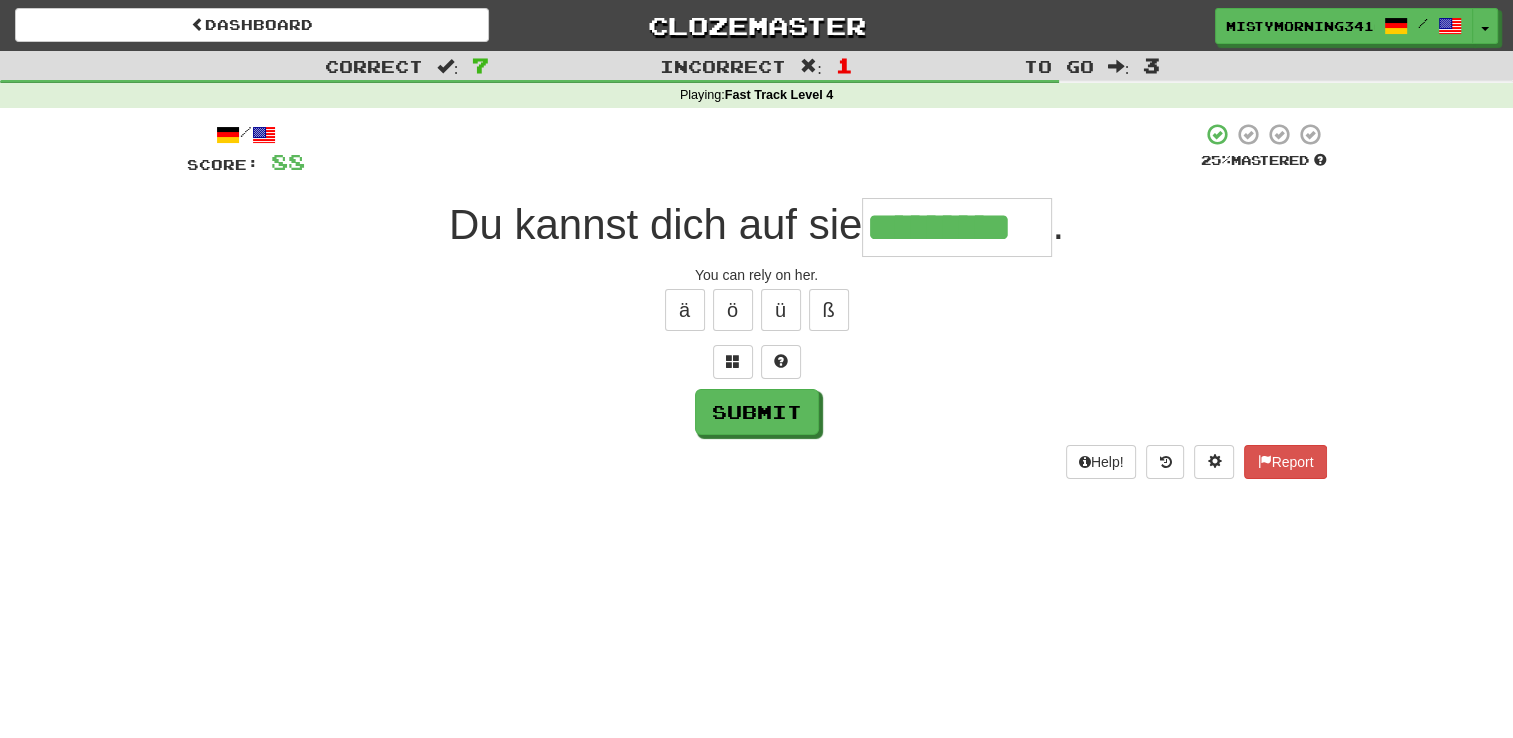type on "*********" 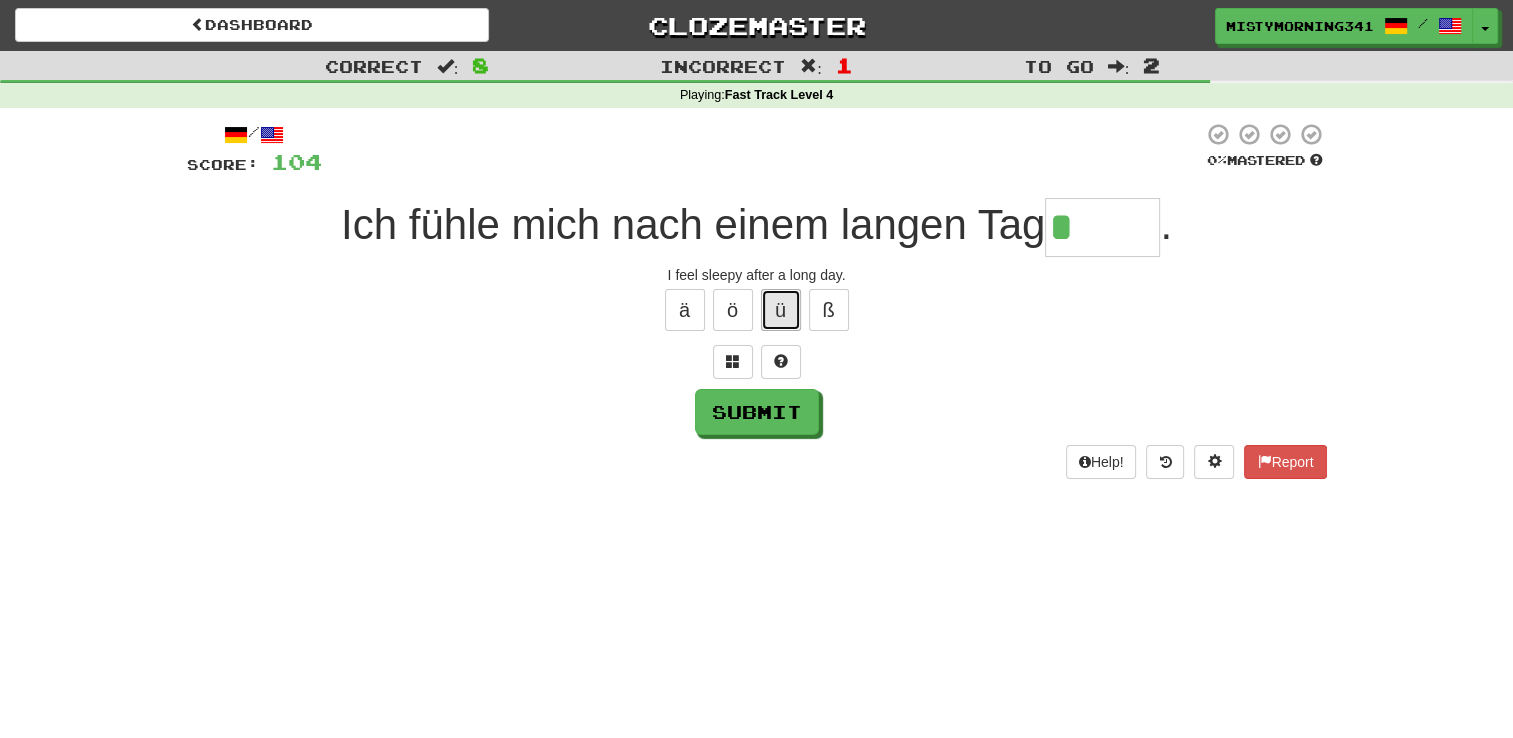 click on "ü" at bounding box center [781, 310] 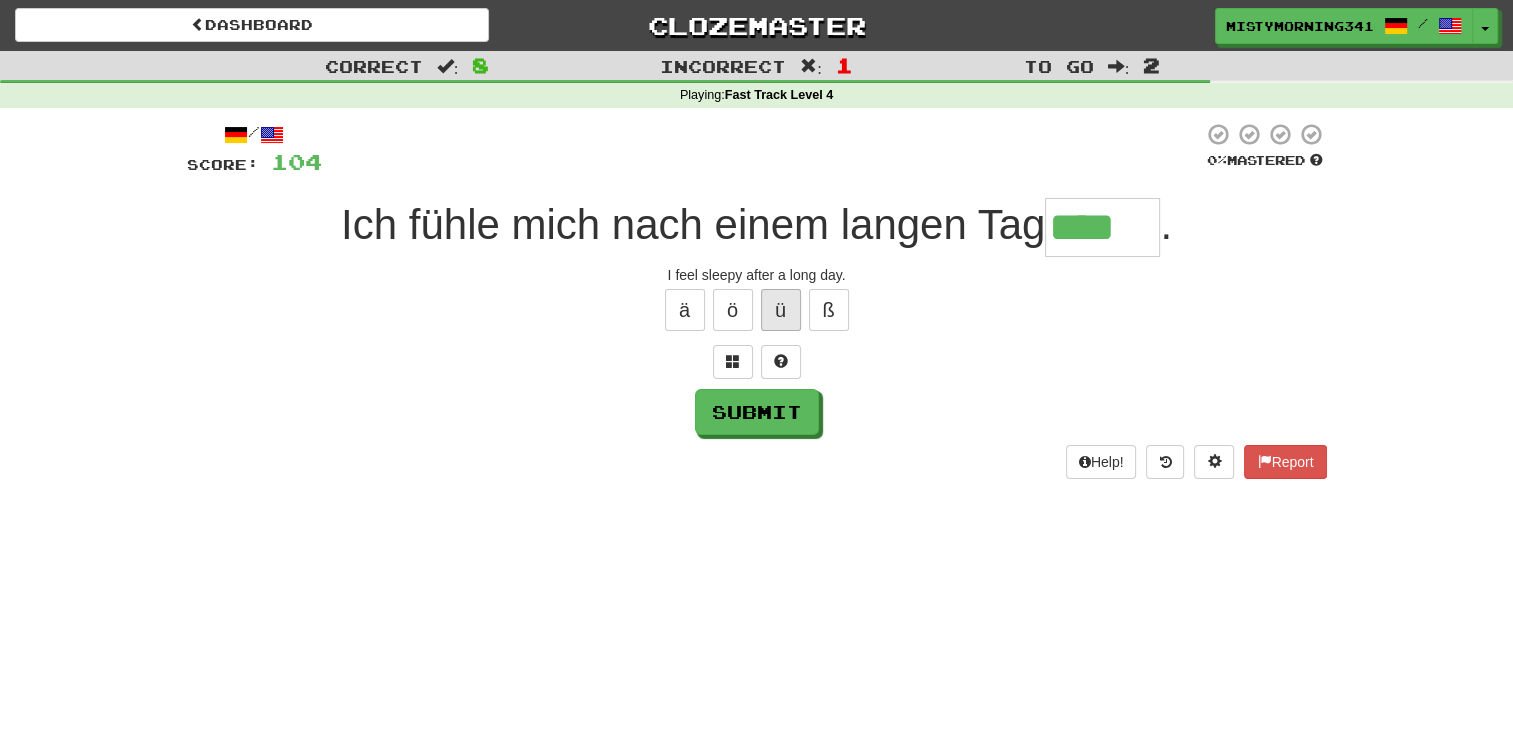 type on "****" 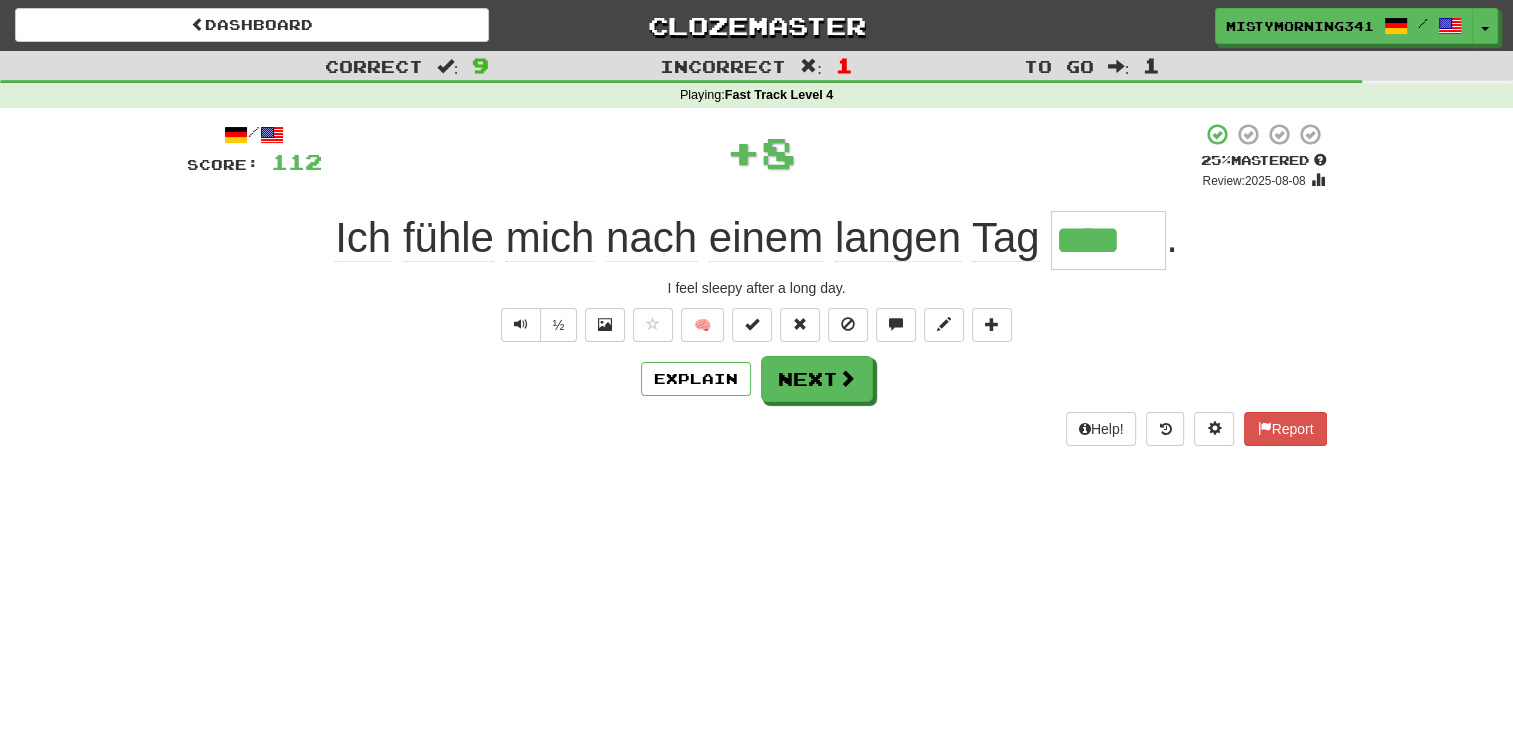 type 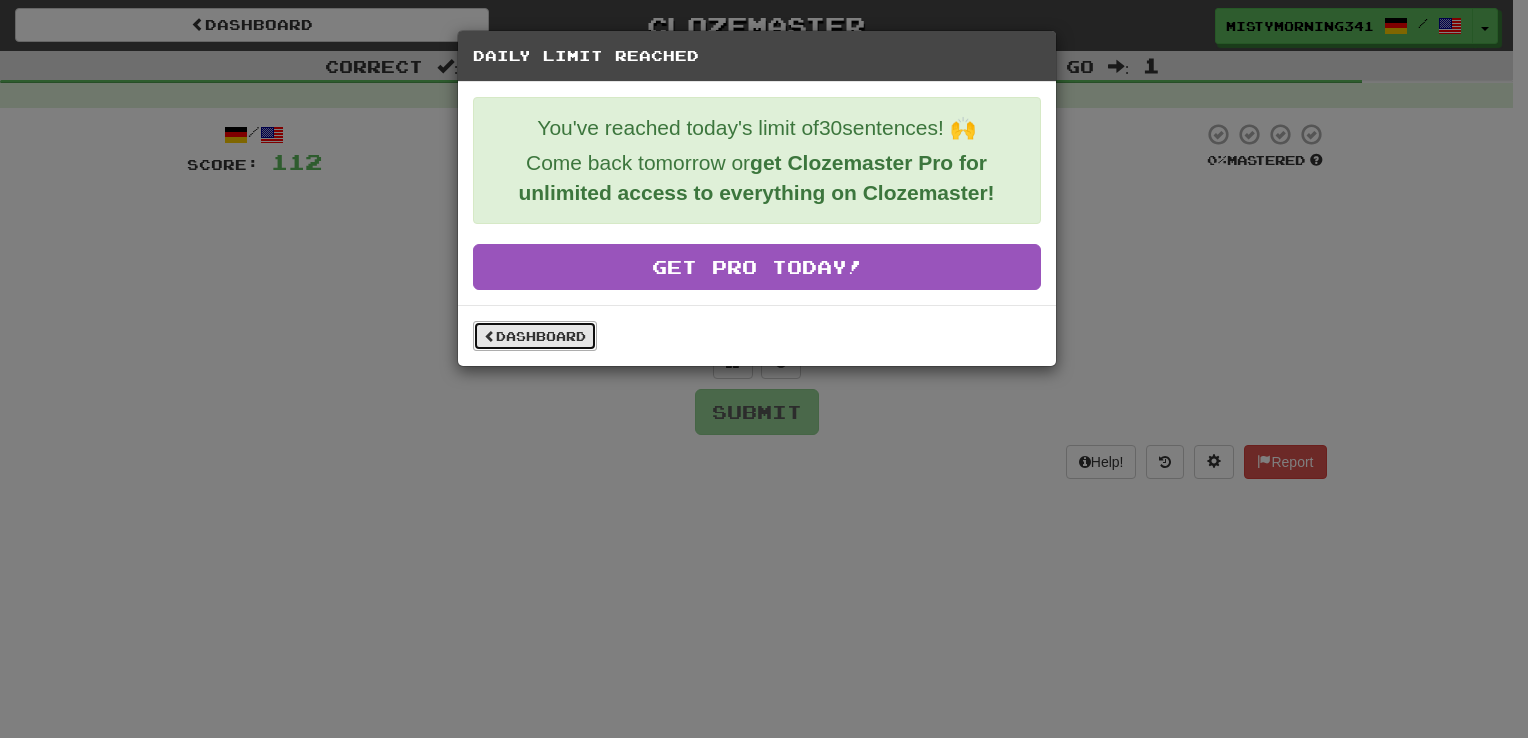 click on "Dashboard" at bounding box center (535, 336) 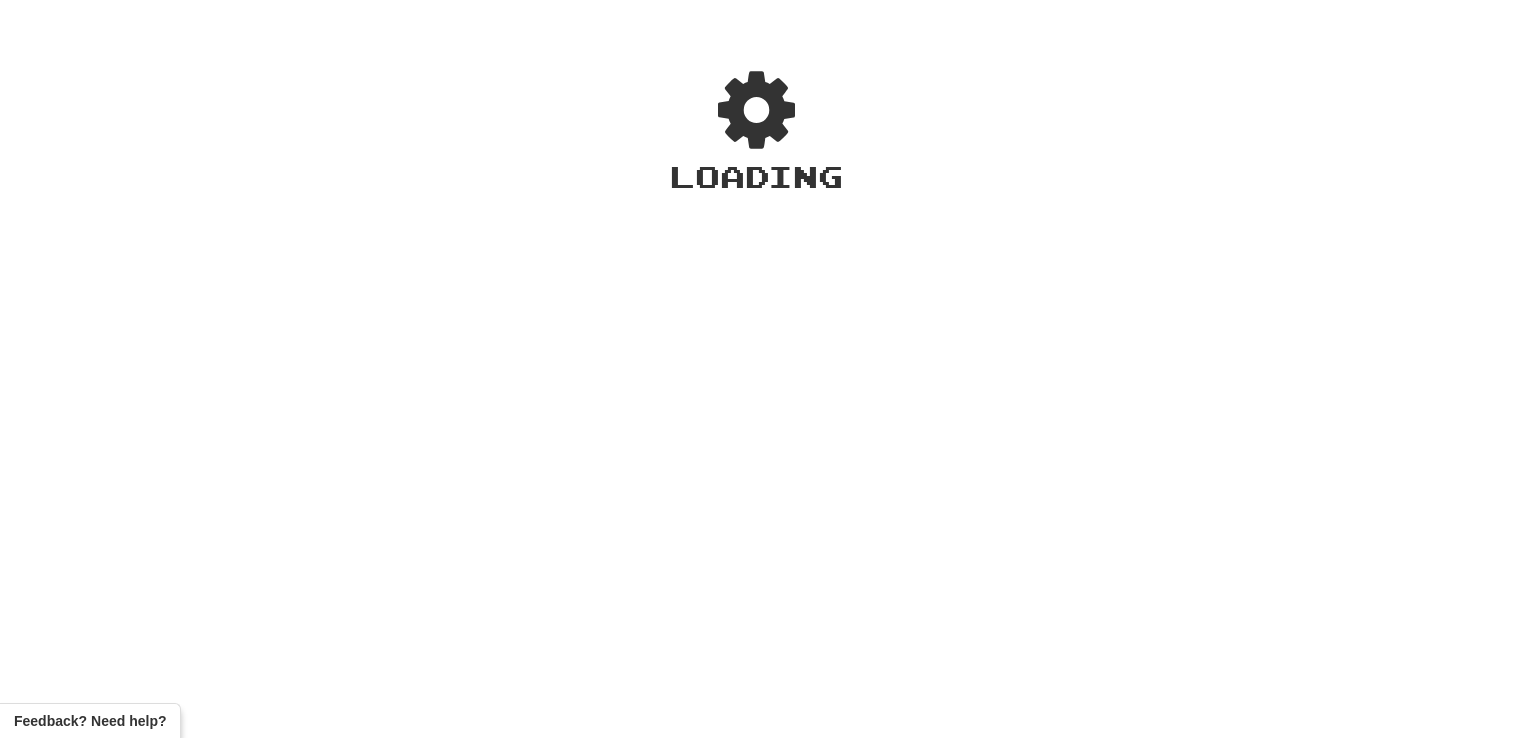 scroll, scrollTop: 0, scrollLeft: 0, axis: both 